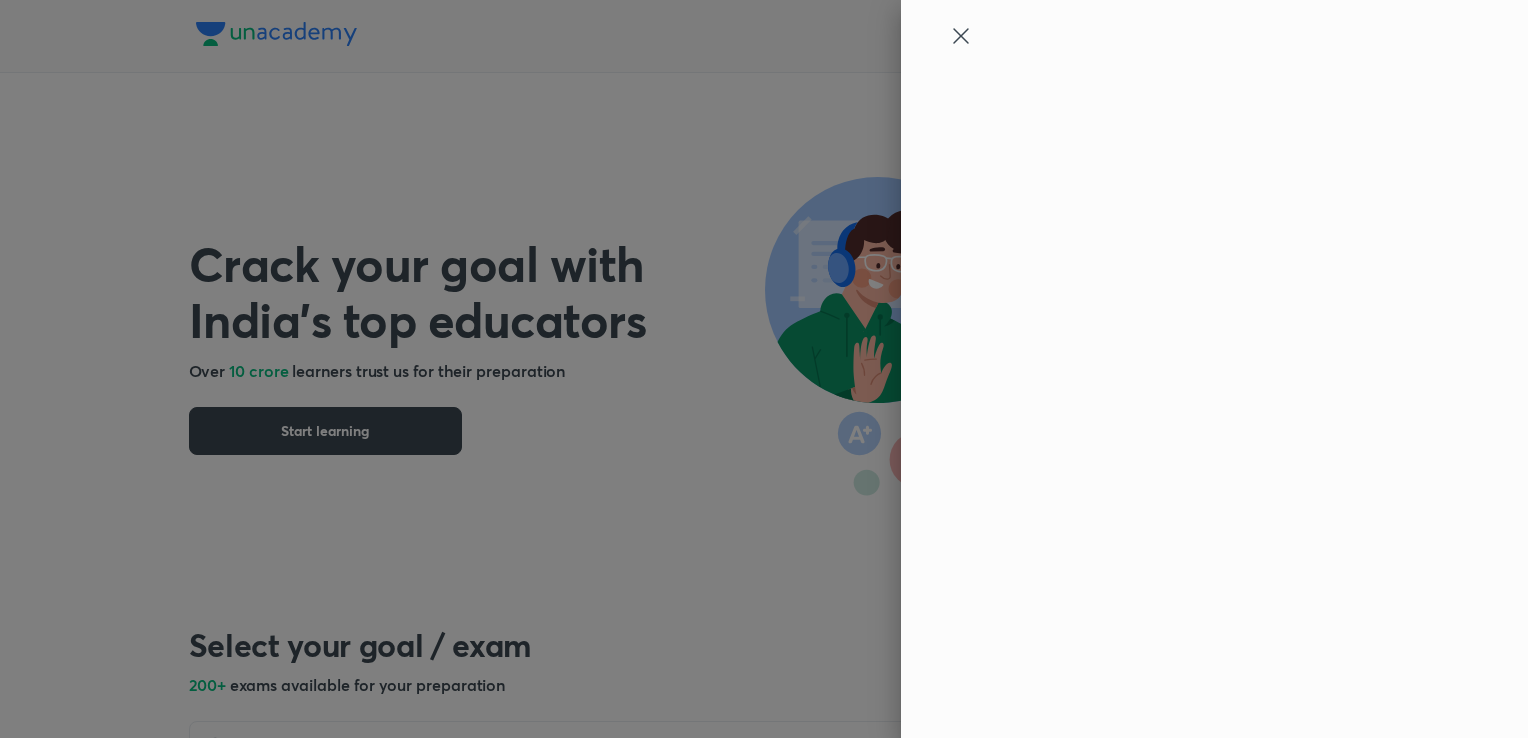 scroll, scrollTop: 0, scrollLeft: 0, axis: both 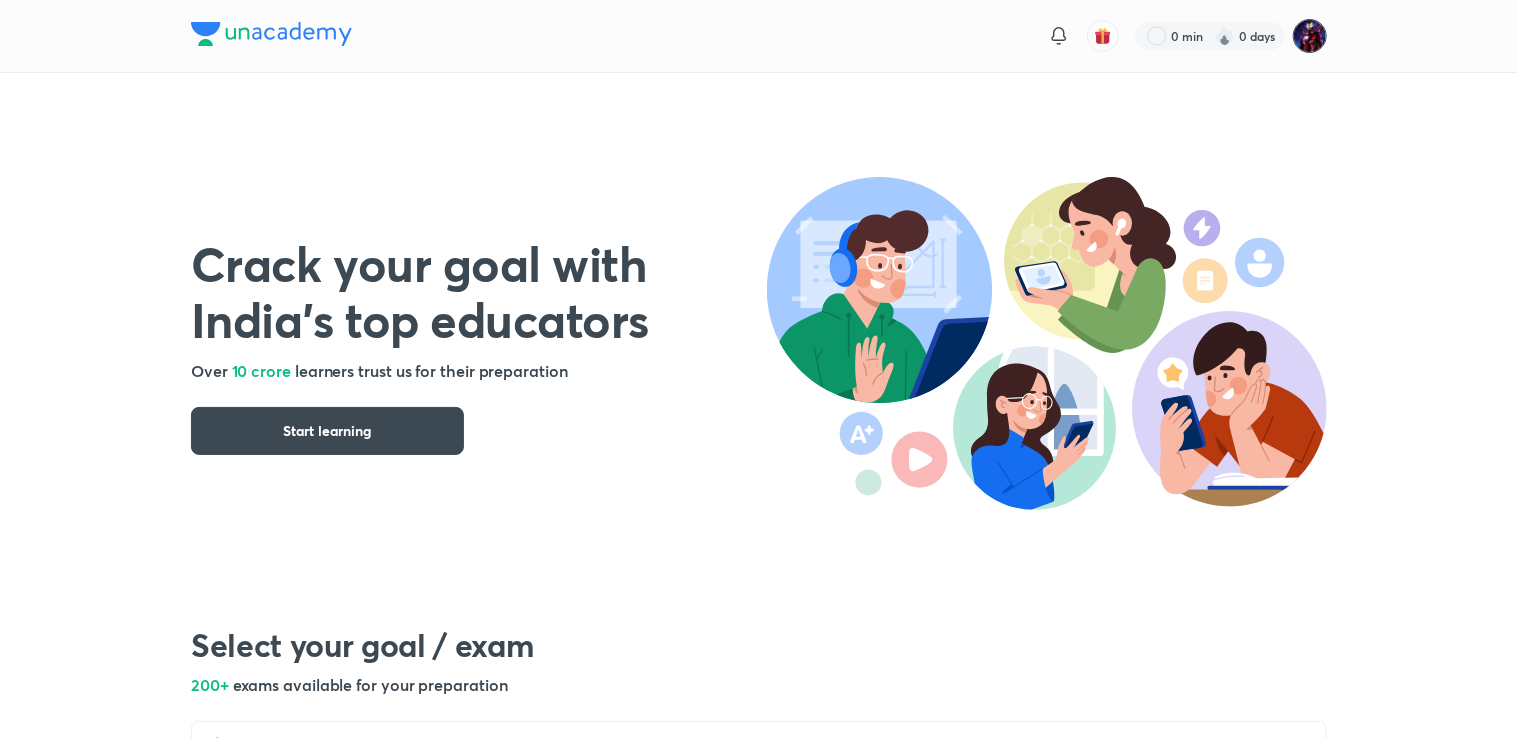click at bounding box center (1310, 36) 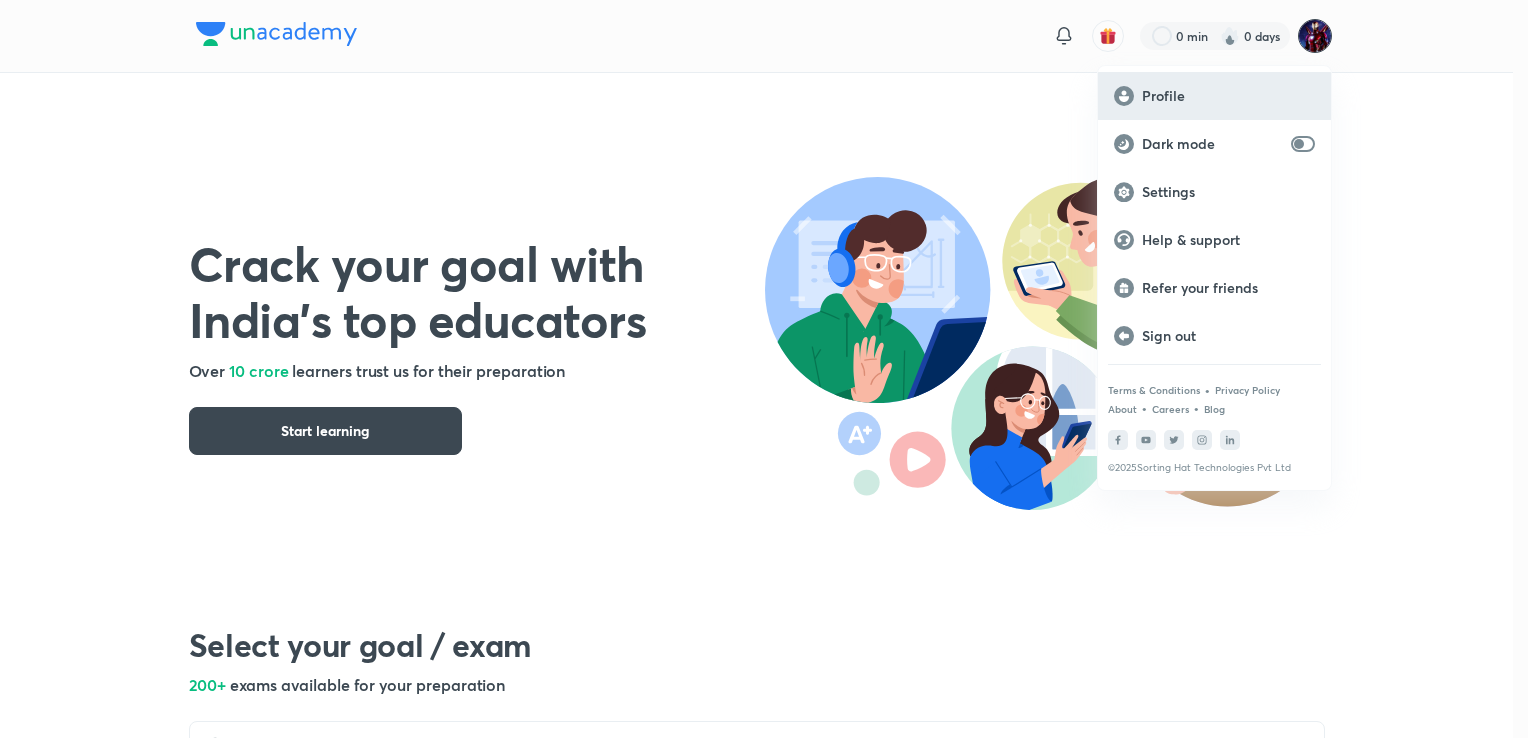 click 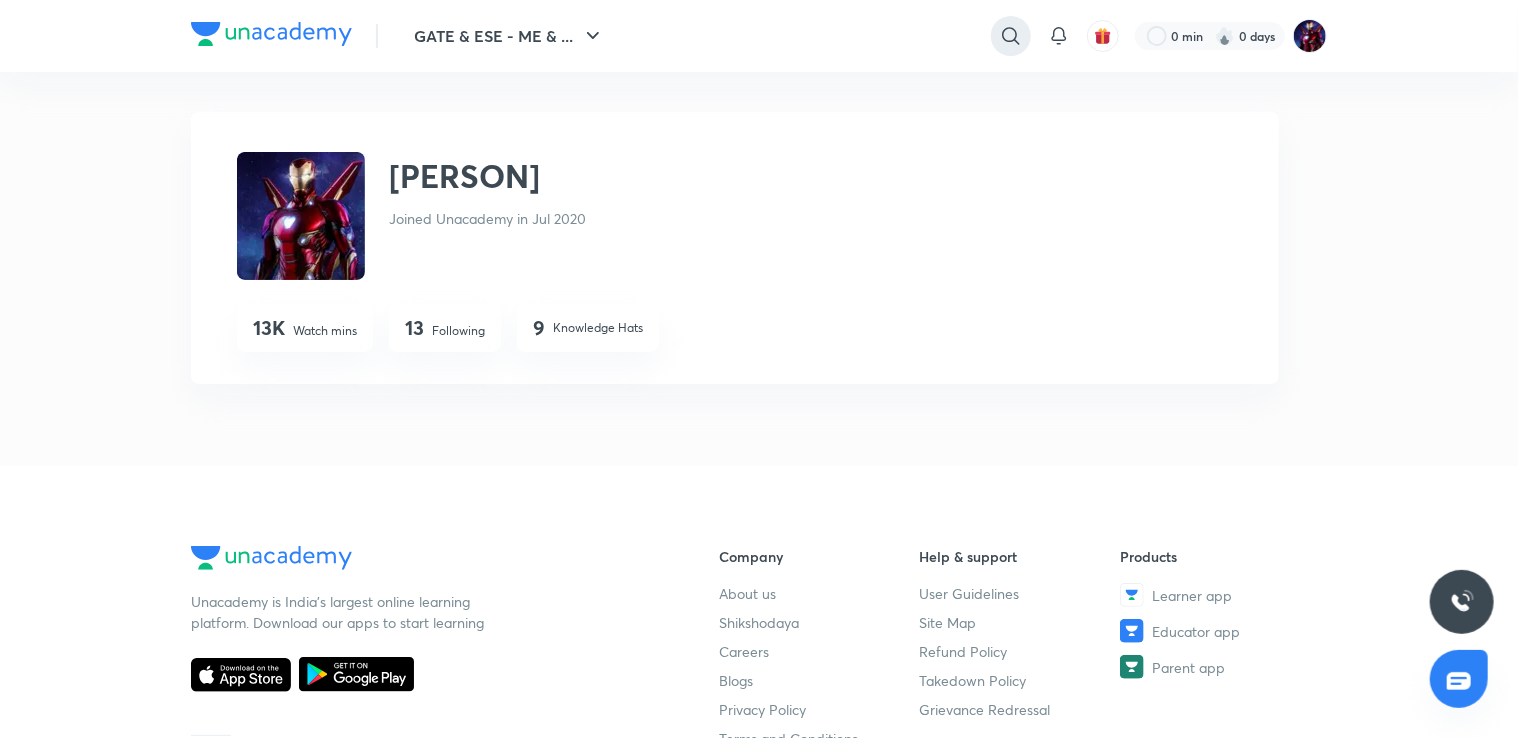 click 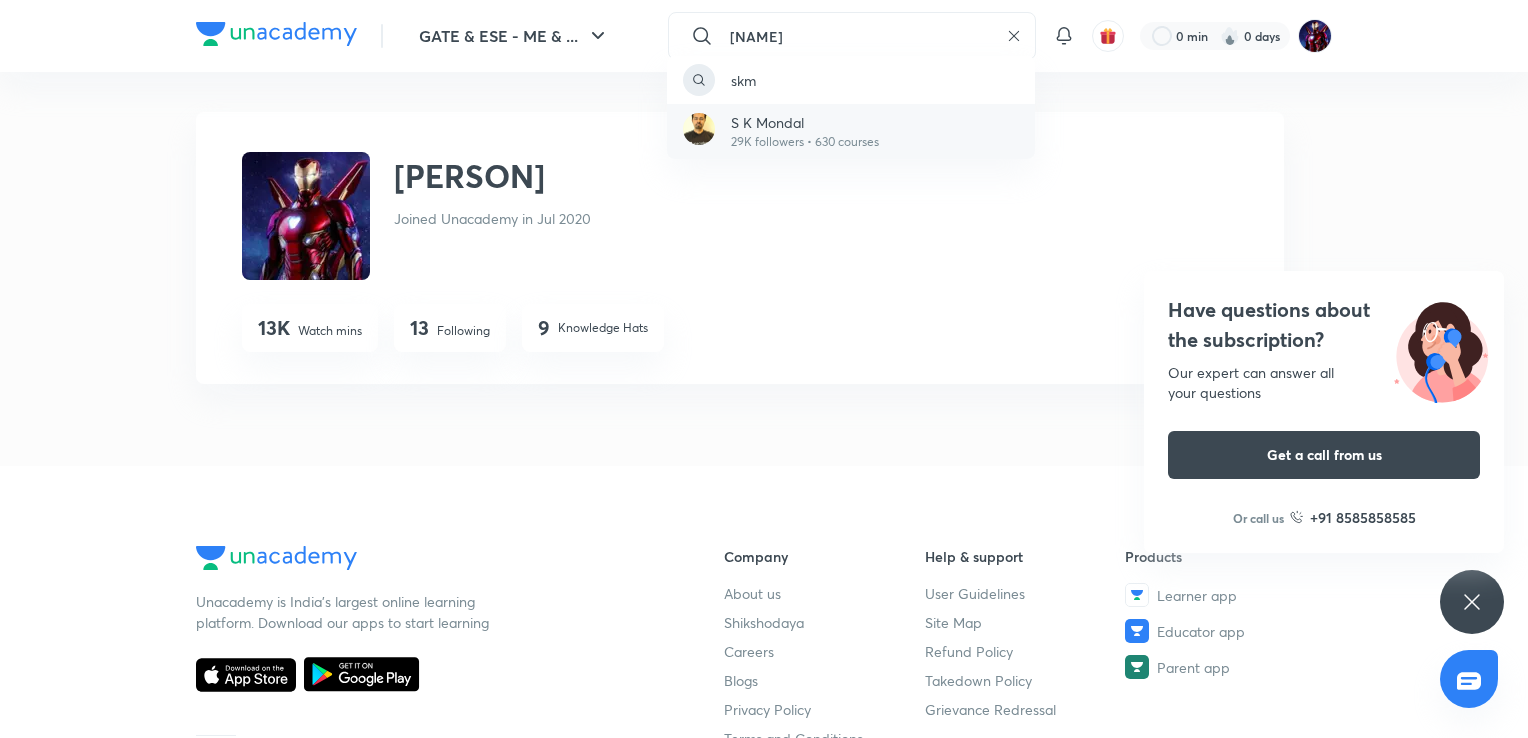 type on "[NAME]" 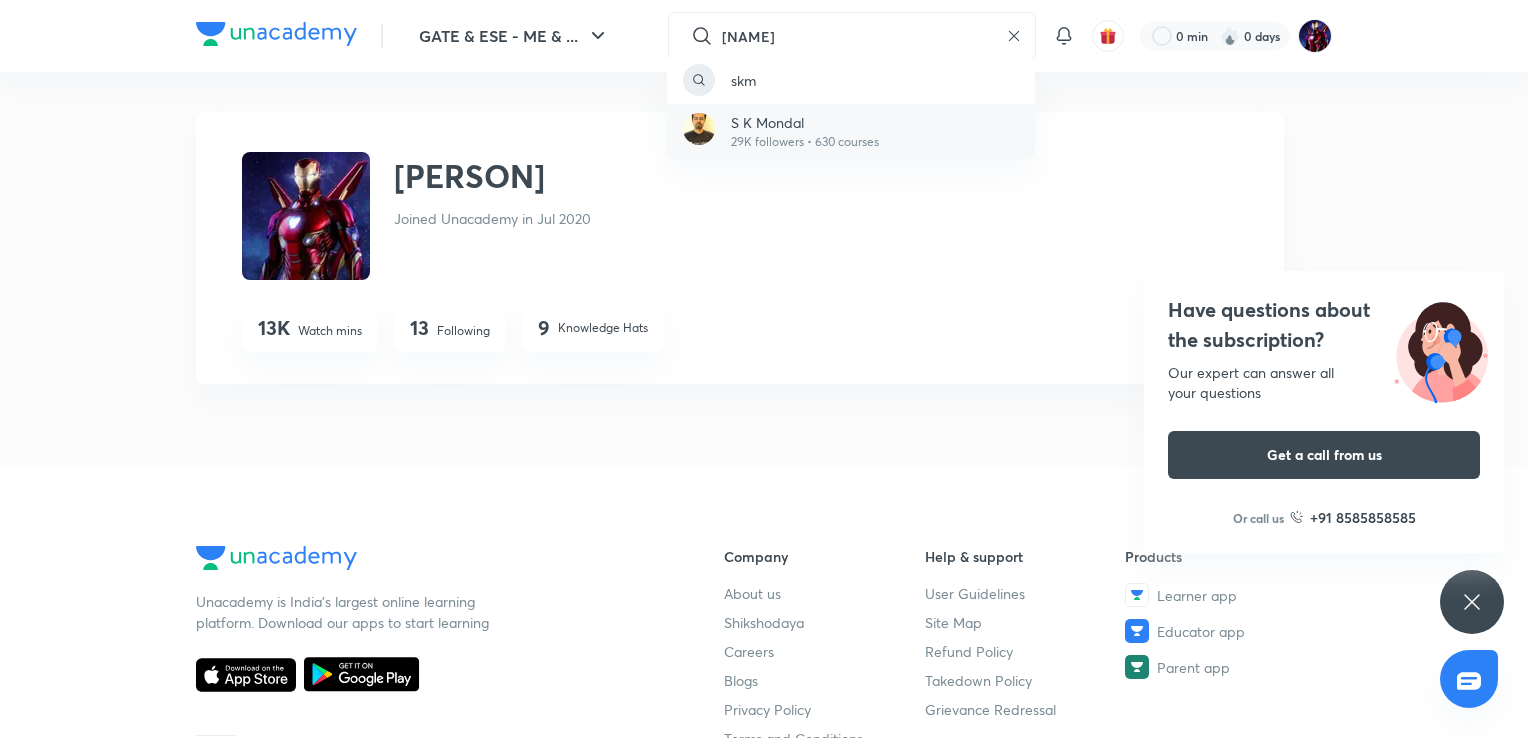 click on "S K Mondal" at bounding box center [805, 122] 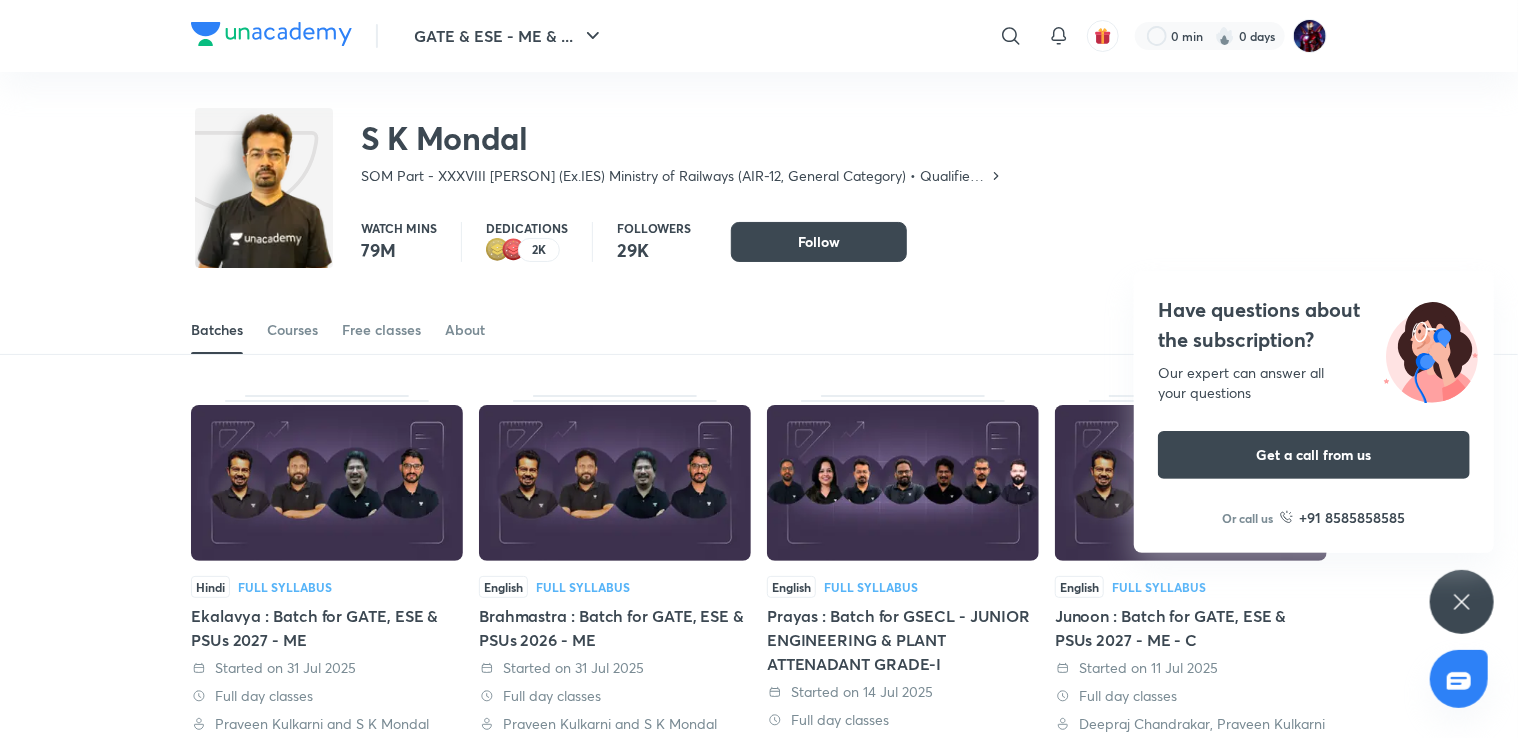 click 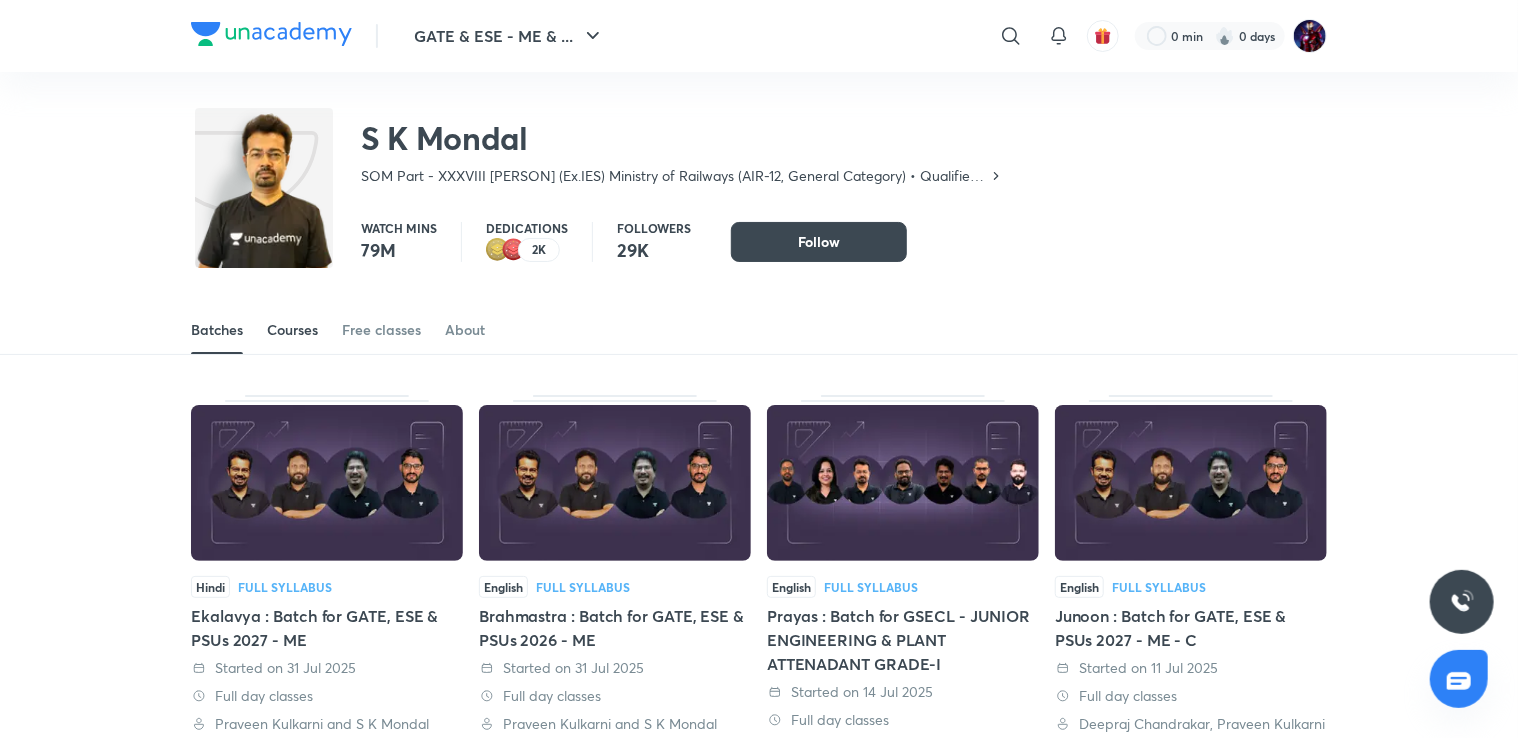 click on "Courses" at bounding box center (292, 330) 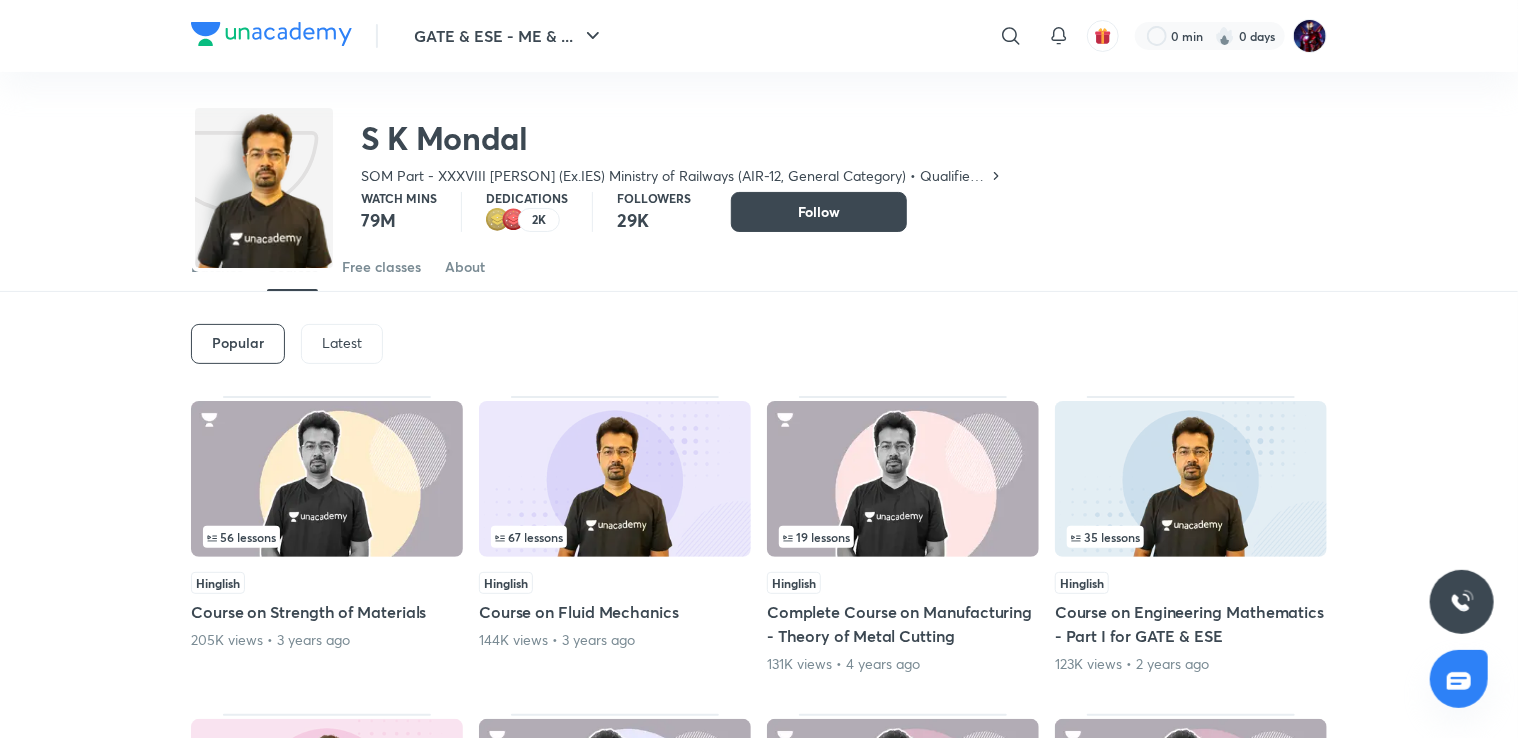 scroll, scrollTop: 60, scrollLeft: 0, axis: vertical 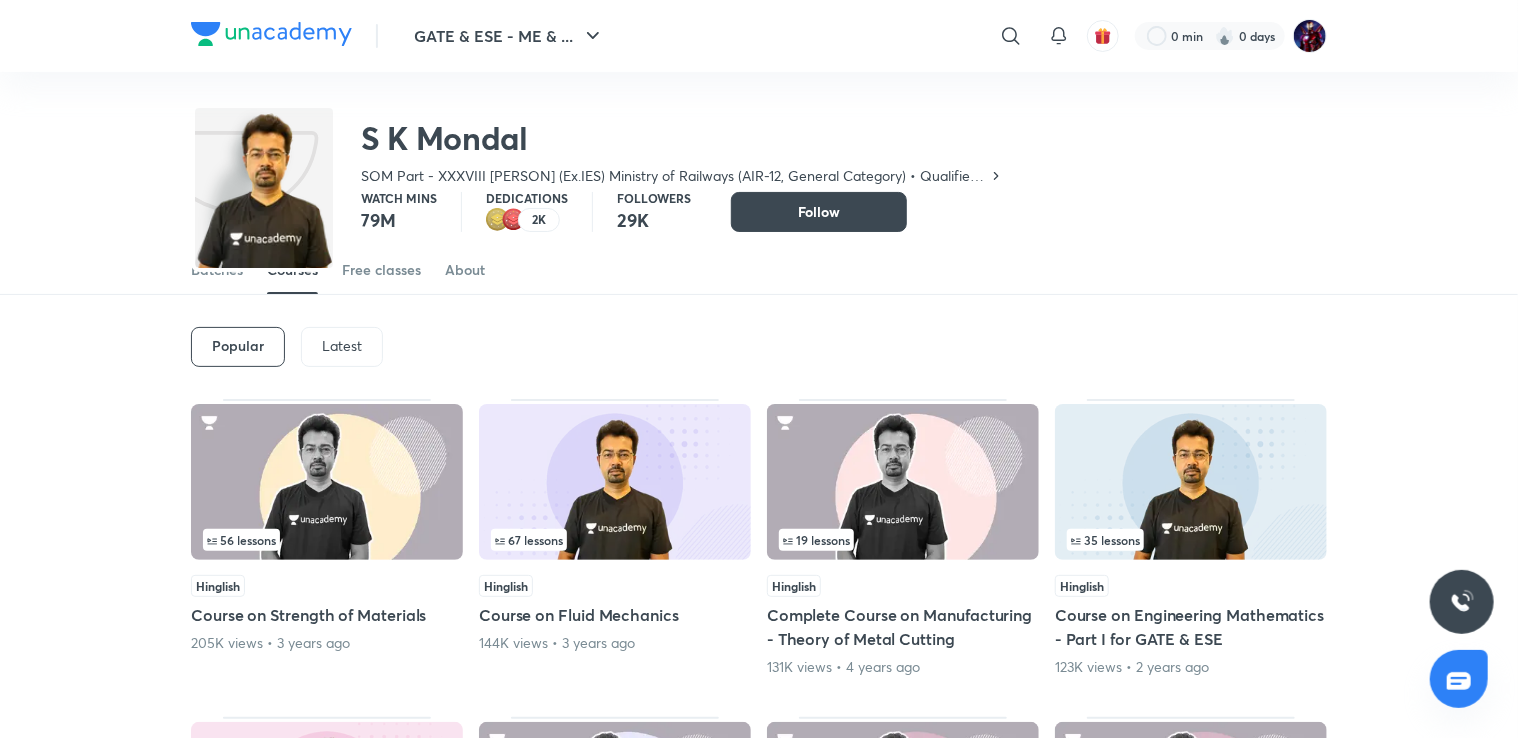 click at bounding box center [615, 482] 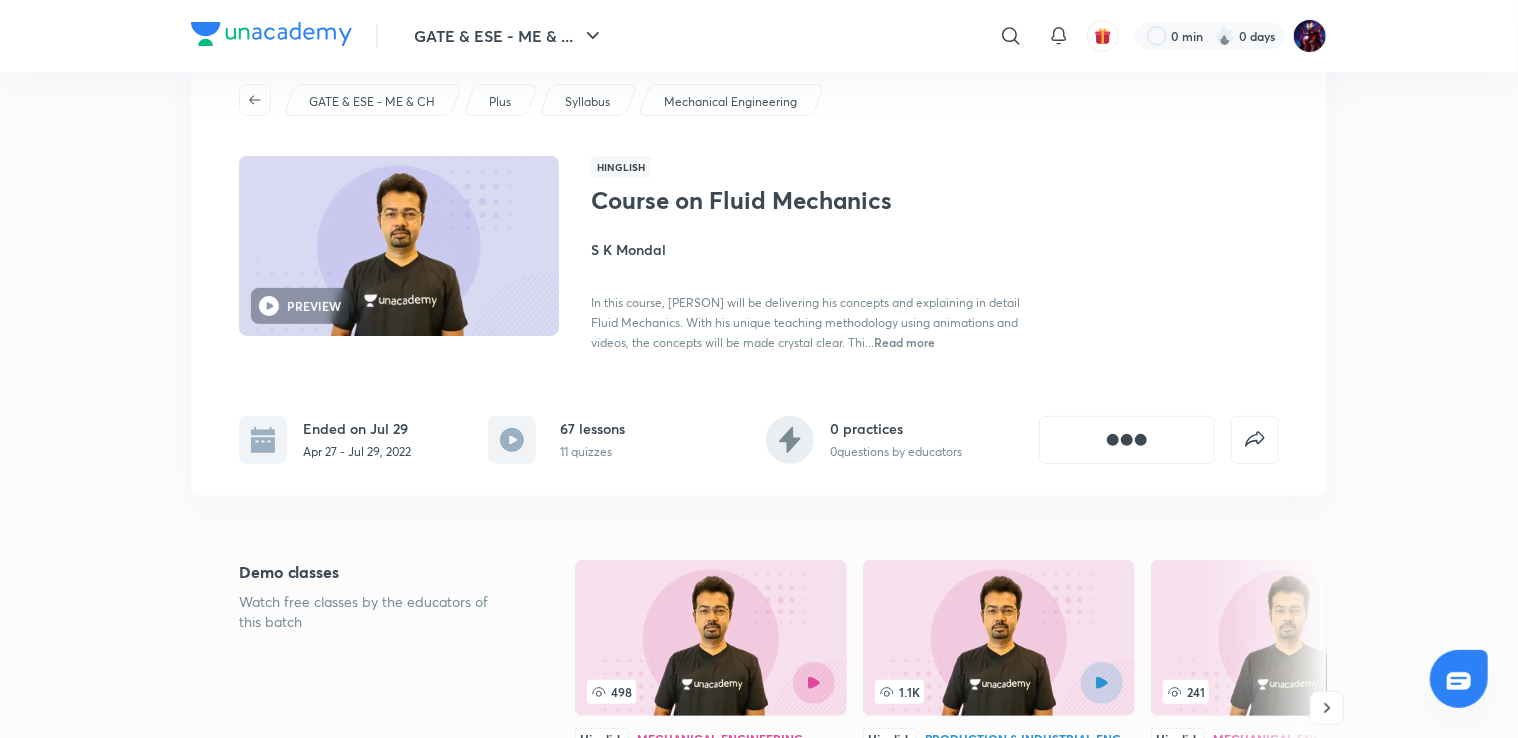 scroll, scrollTop: 0, scrollLeft: 0, axis: both 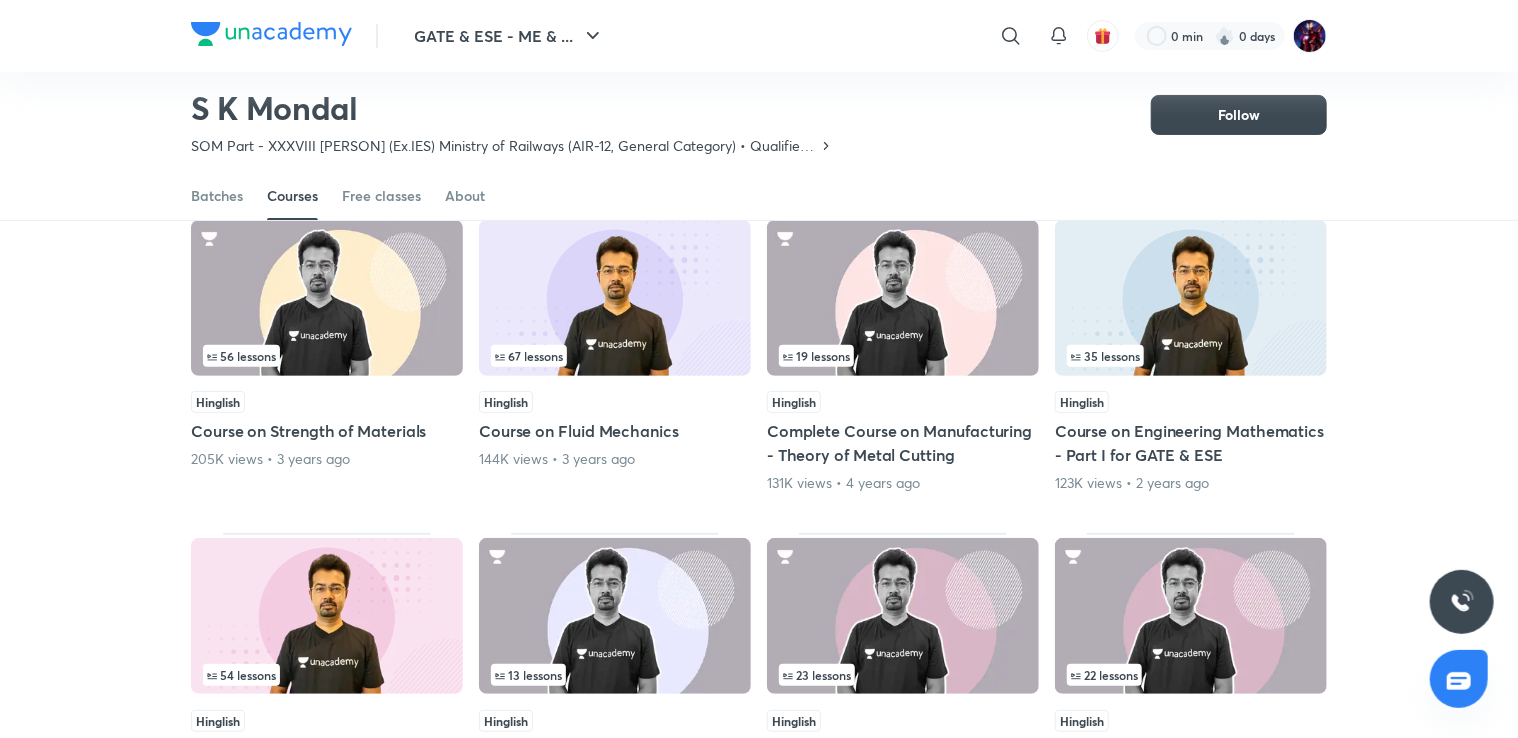 click at bounding box center [327, 298] 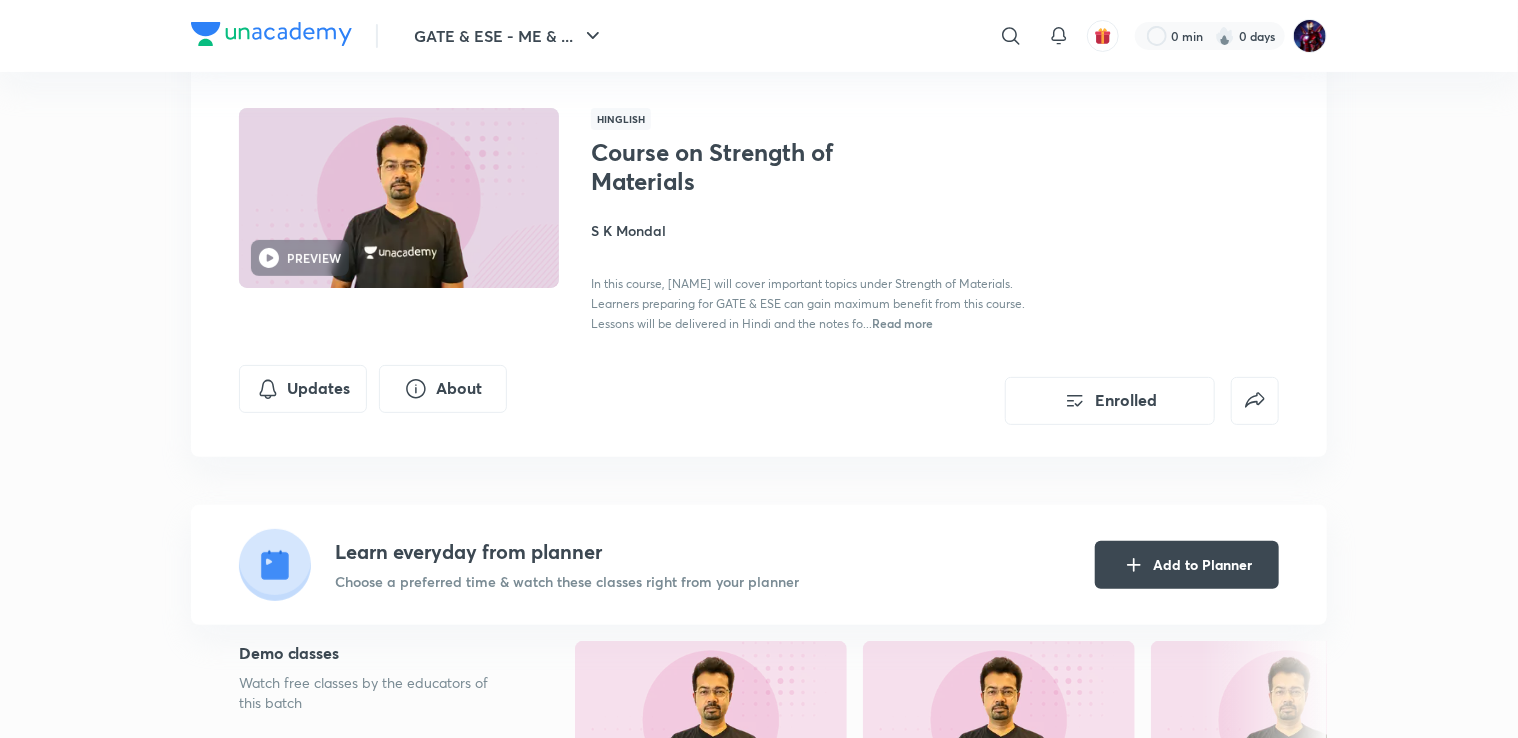 scroll, scrollTop: 0, scrollLeft: 0, axis: both 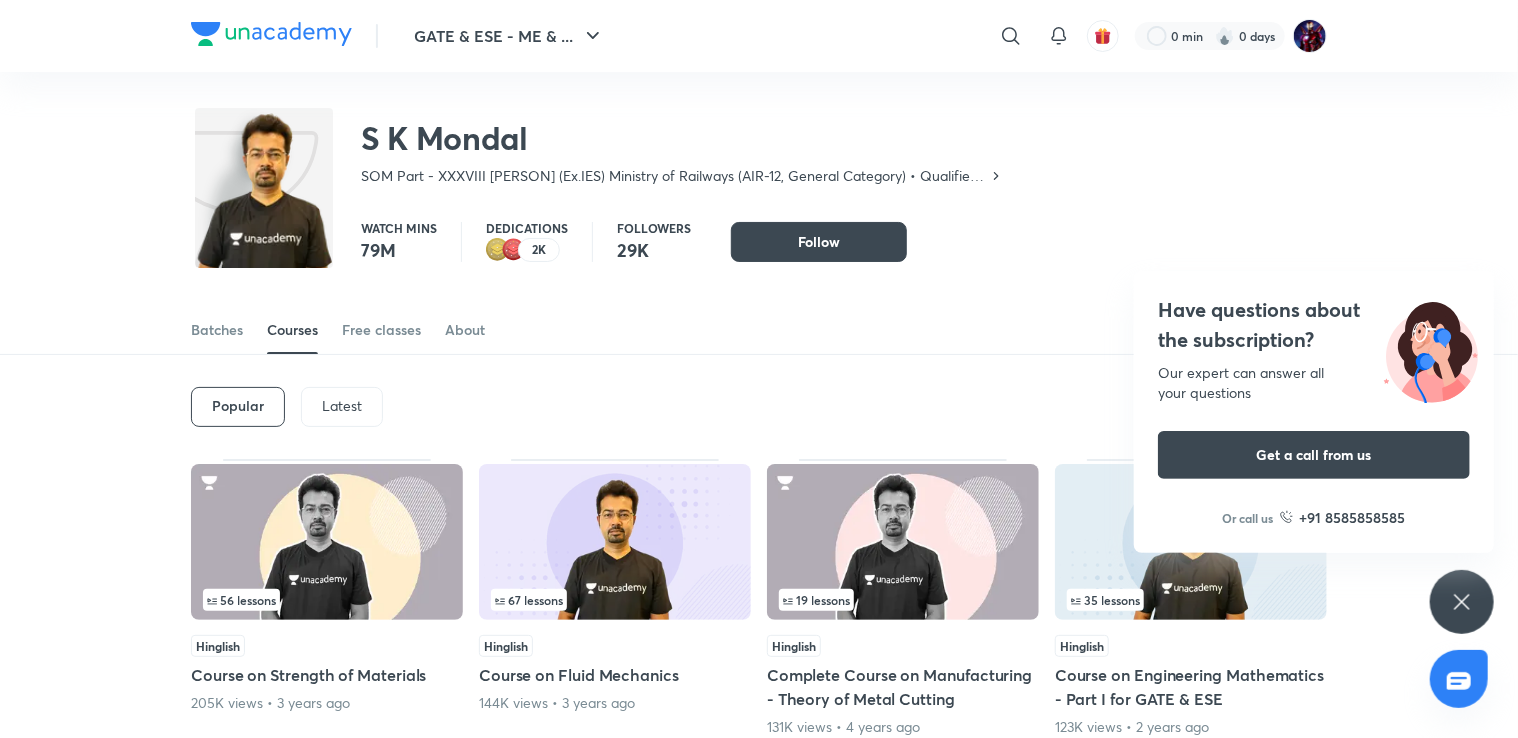 click 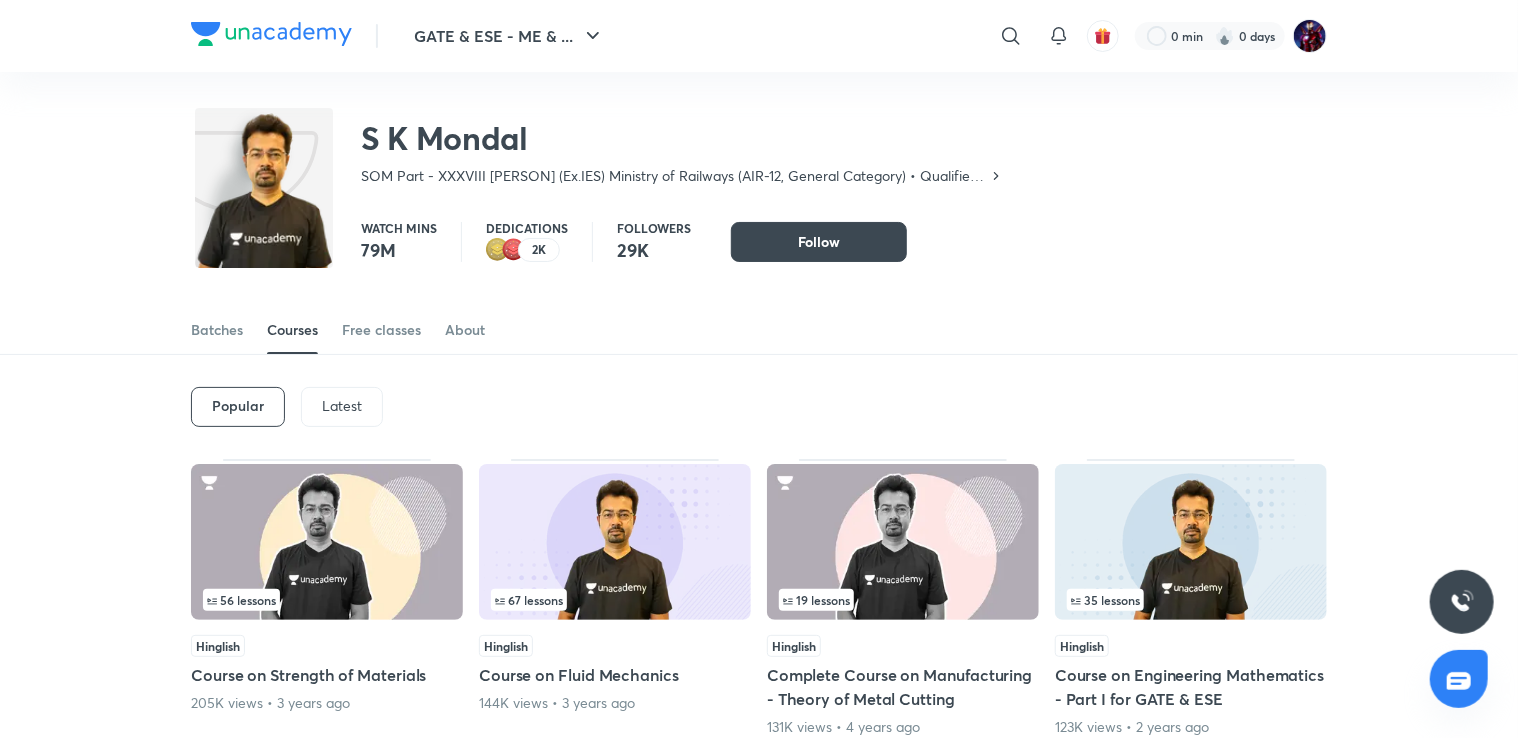 click on "Latest" at bounding box center [342, 406] 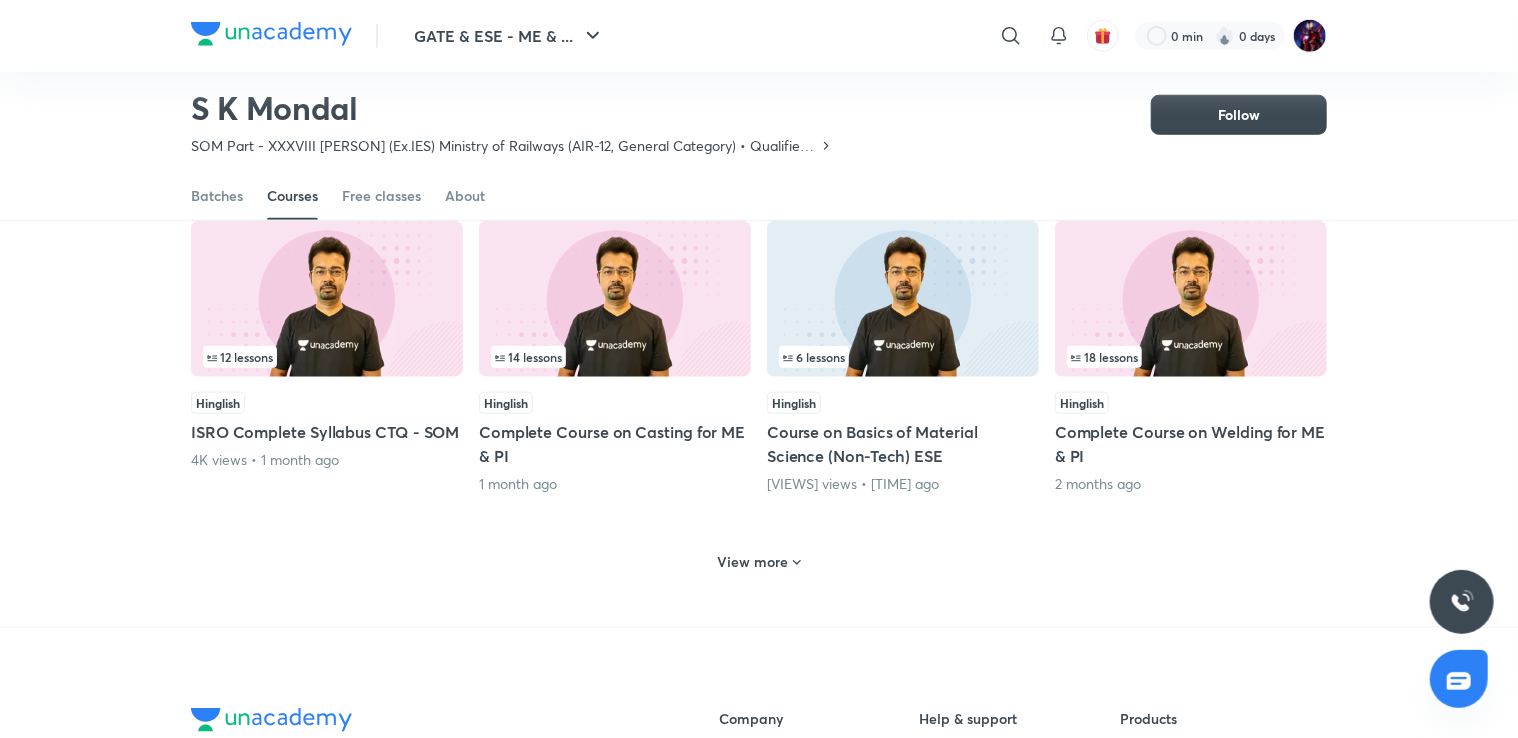 scroll, scrollTop: 821, scrollLeft: 0, axis: vertical 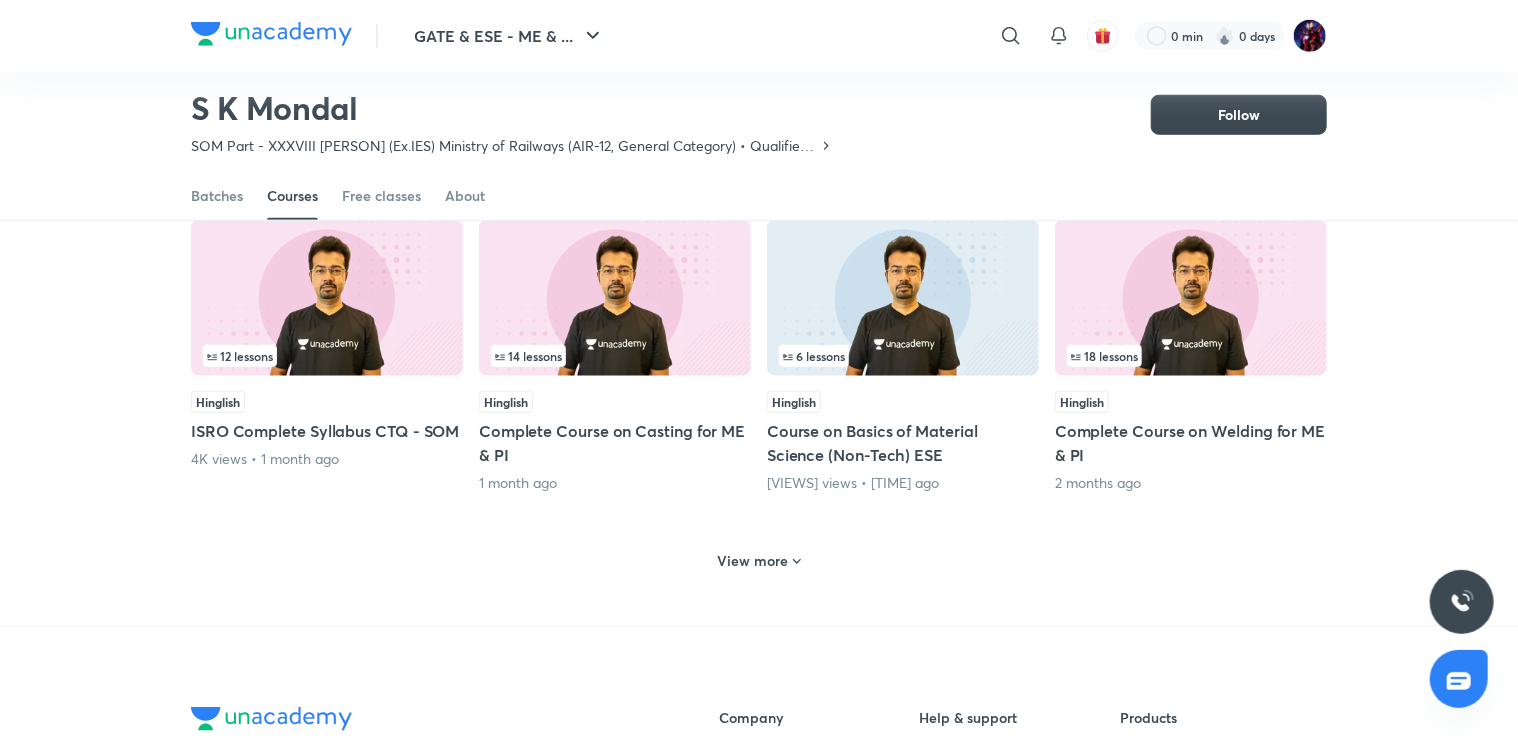 click on "View more" at bounding box center [753, 561] 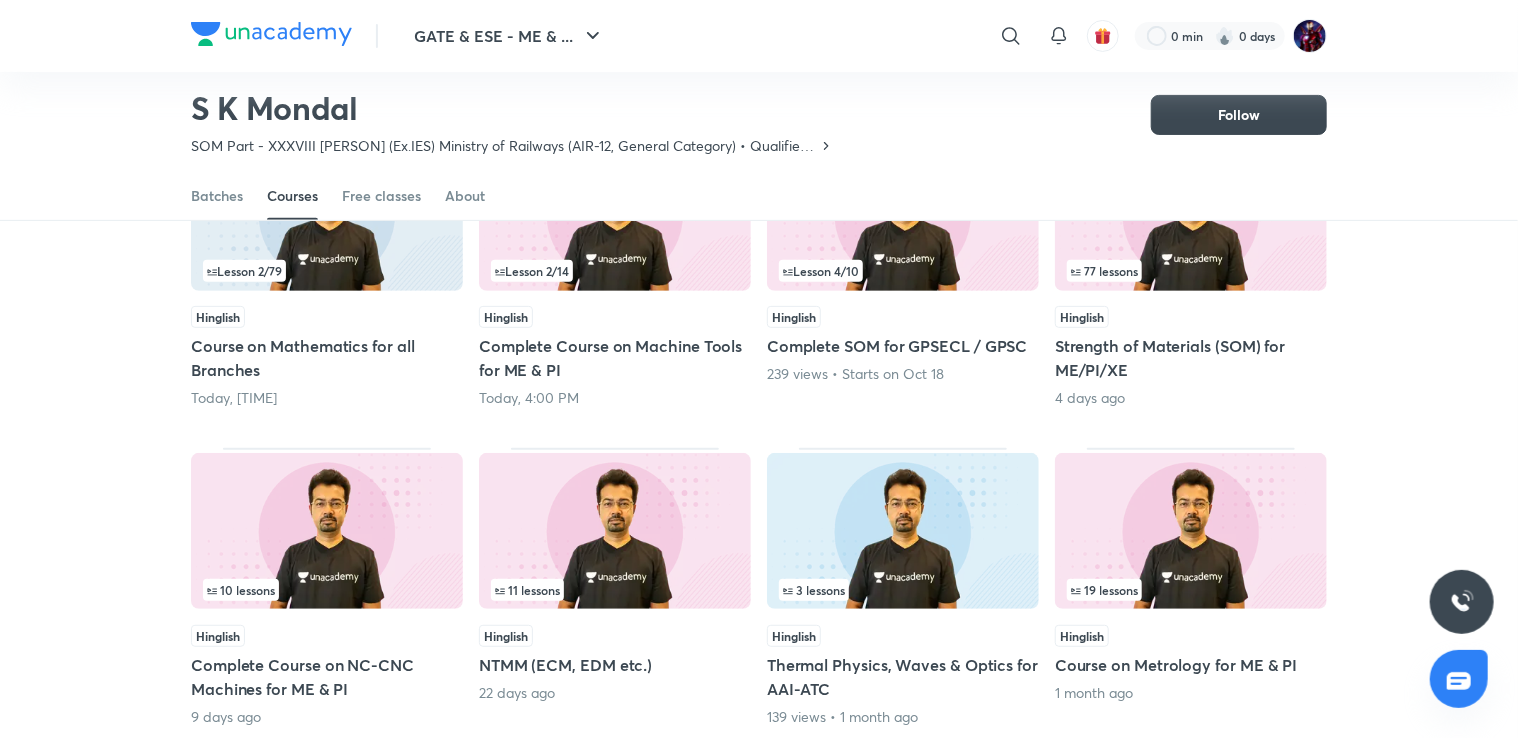 scroll, scrollTop: 0, scrollLeft: 0, axis: both 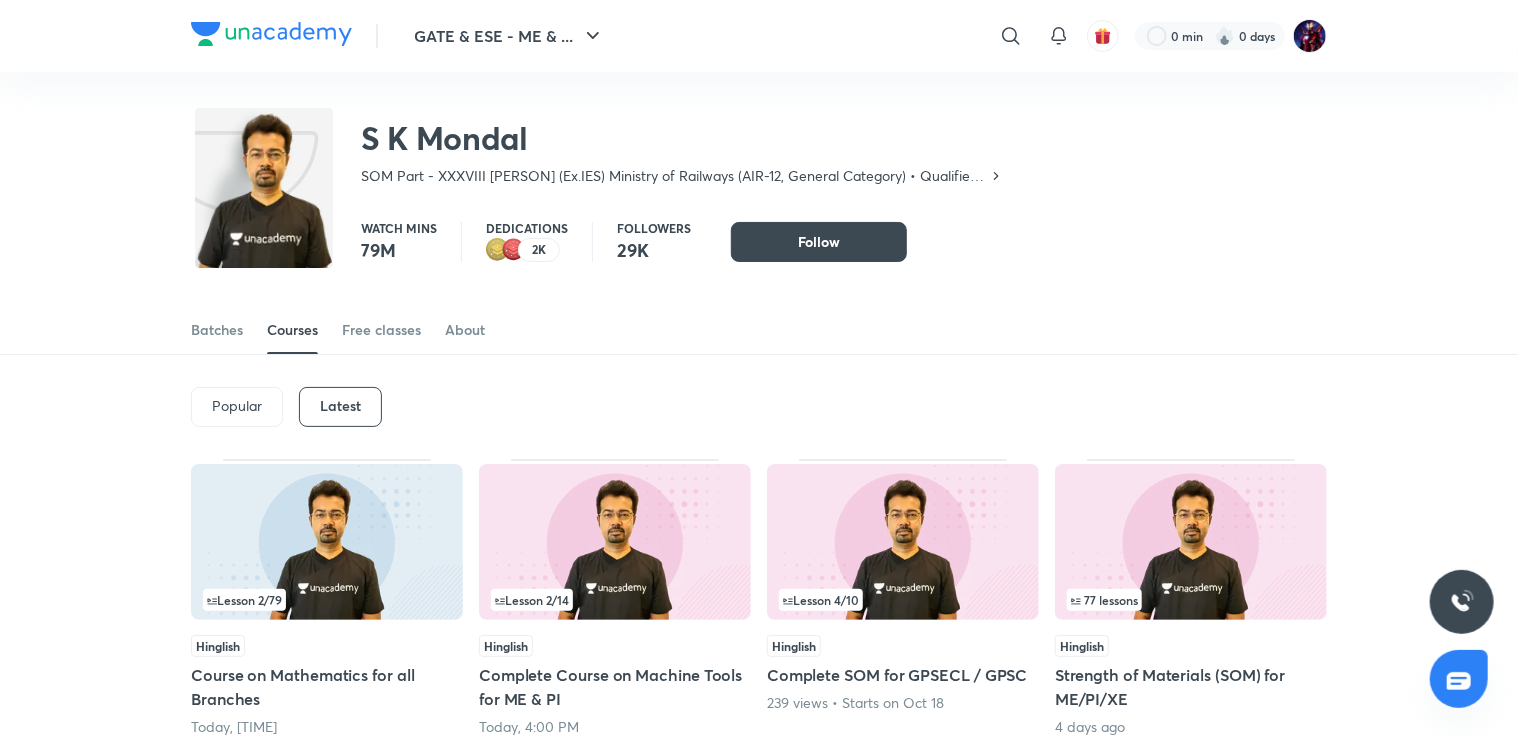 click on "Popular" at bounding box center (237, 406) 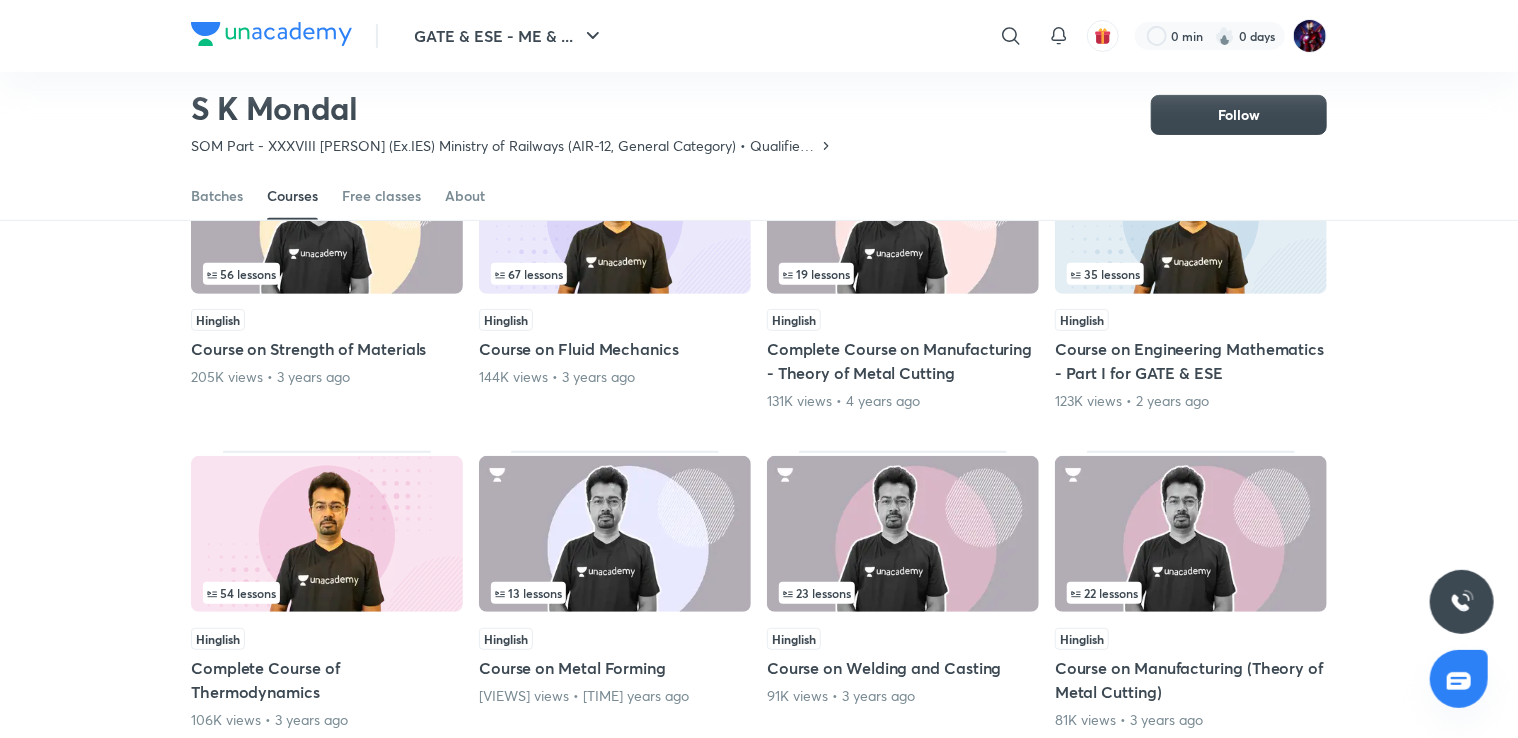 scroll, scrollTop: 0, scrollLeft: 0, axis: both 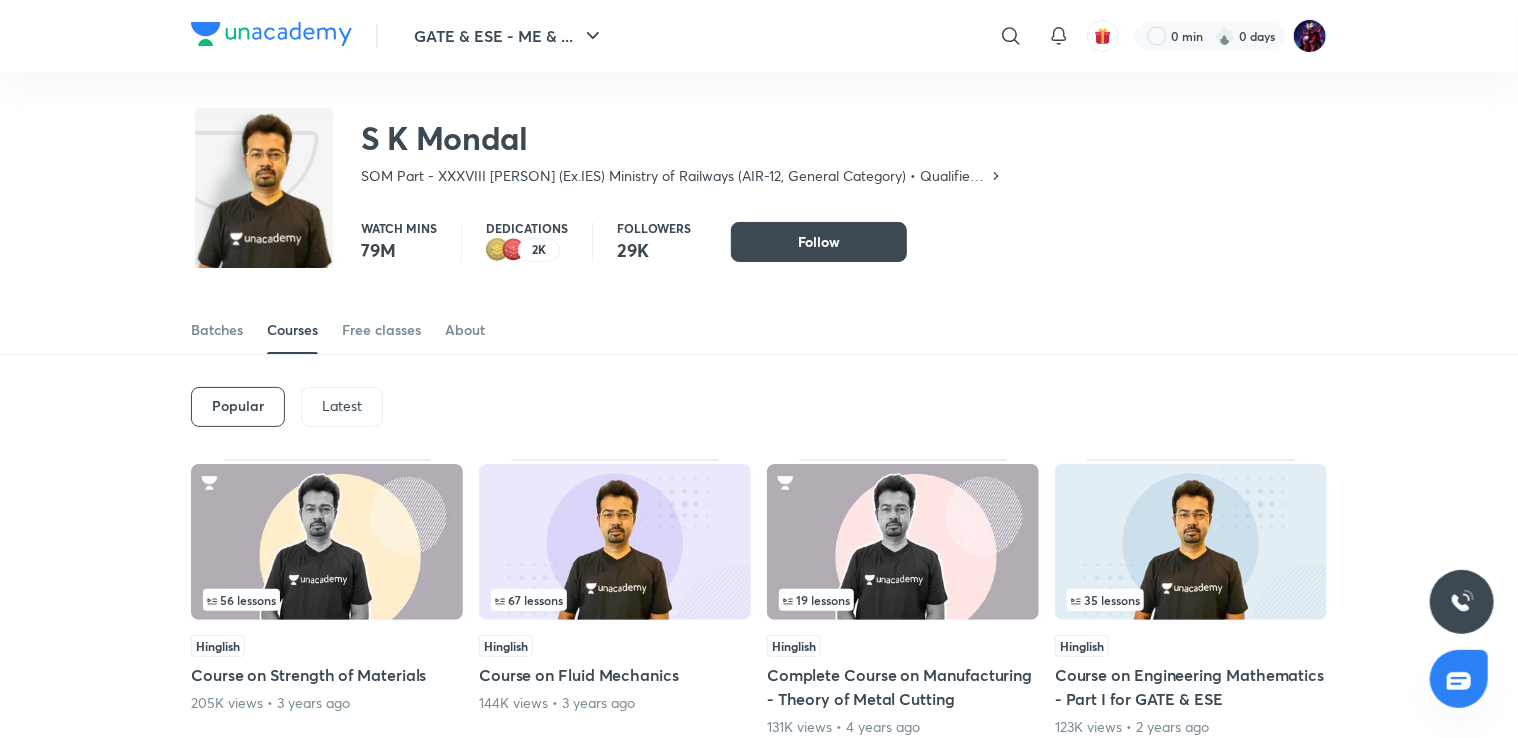 click on "Latest" at bounding box center [342, 406] 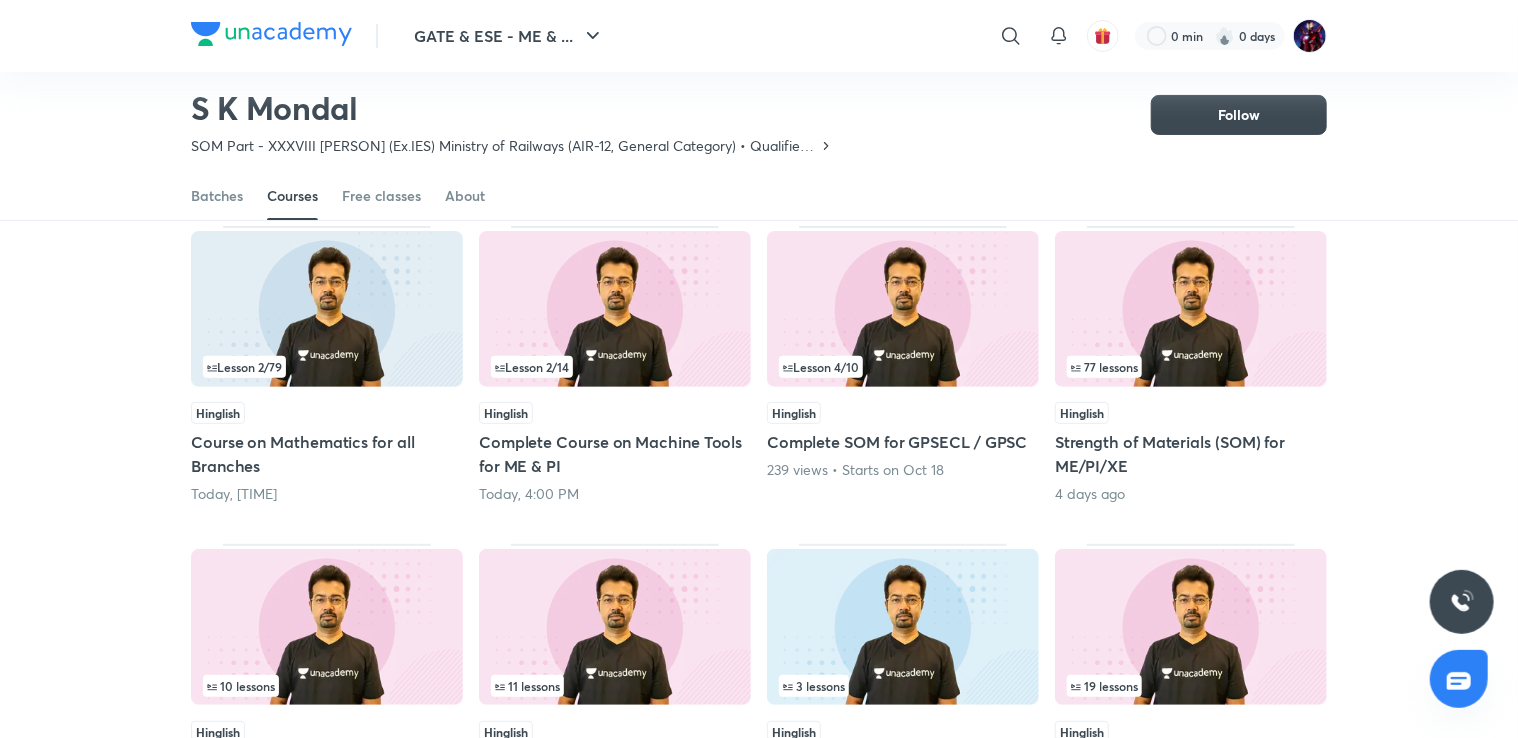 scroll, scrollTop: 170, scrollLeft: 0, axis: vertical 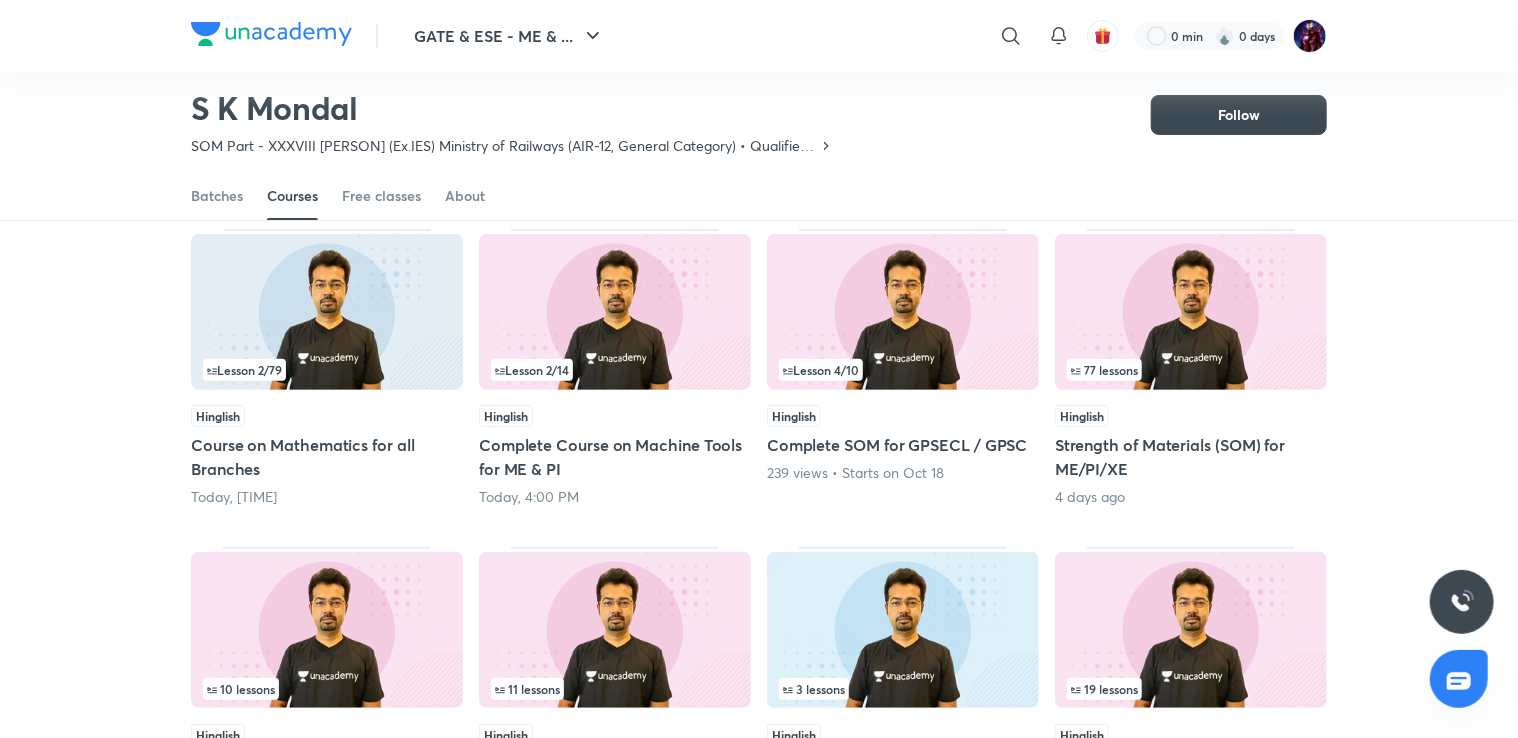 click at bounding box center (1191, 312) 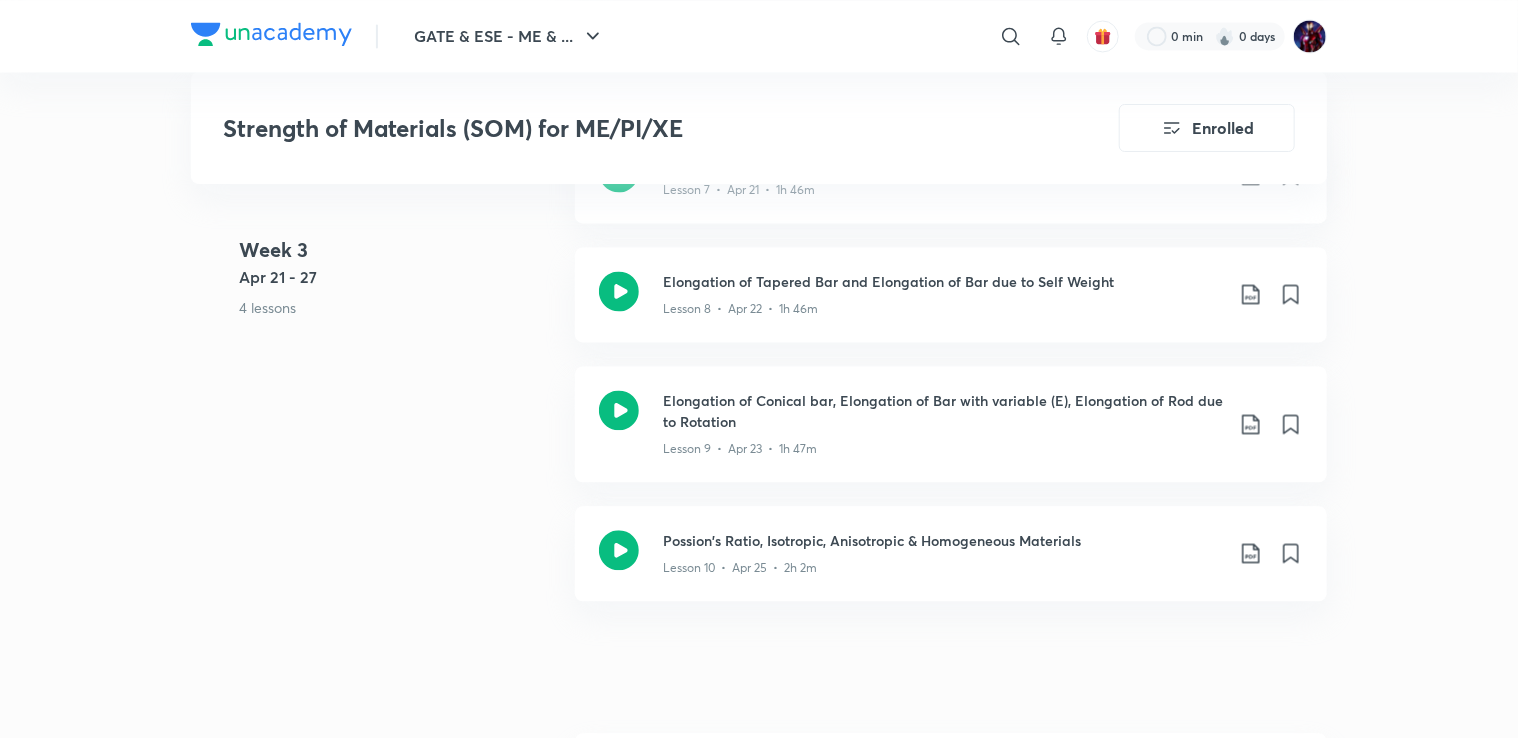scroll, scrollTop: 1952, scrollLeft: 0, axis: vertical 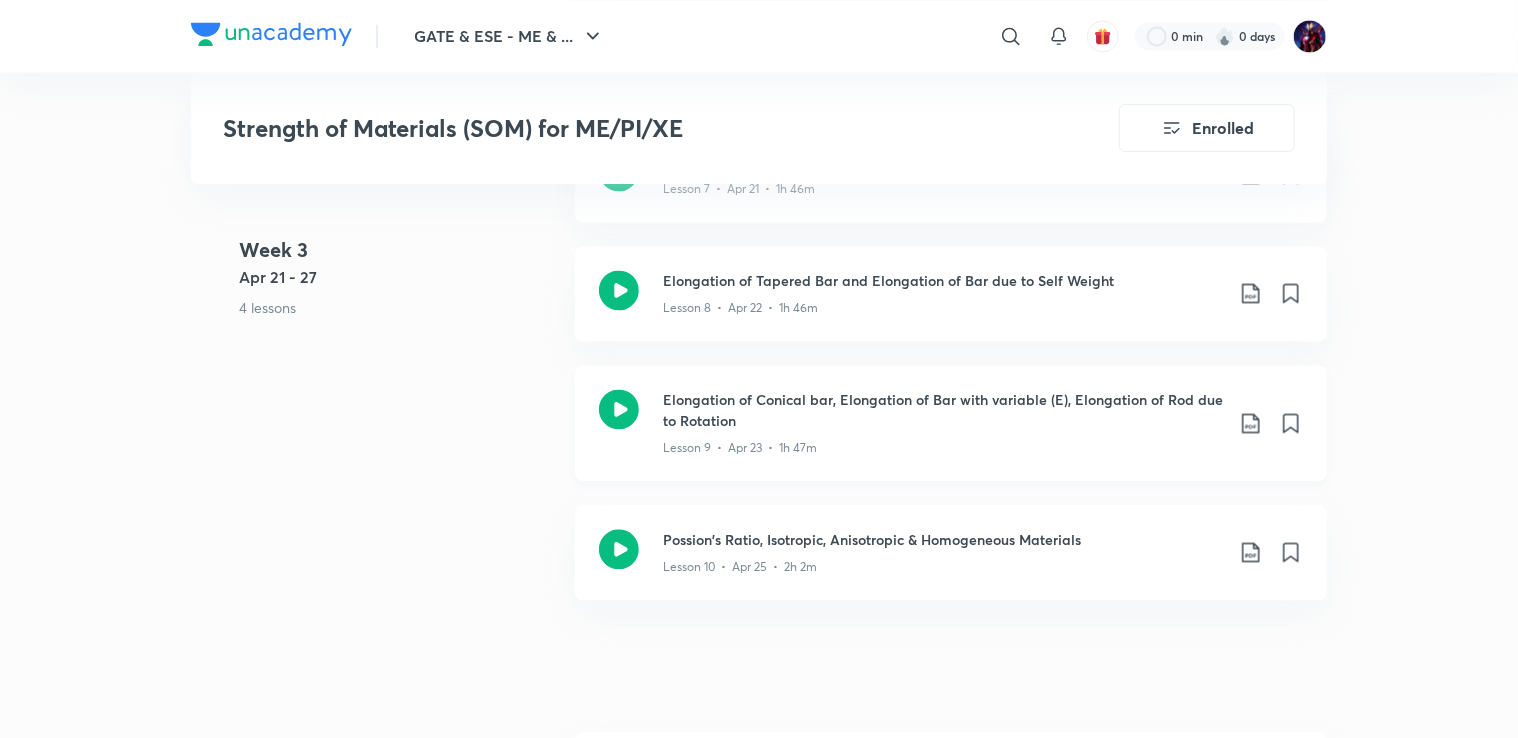 click 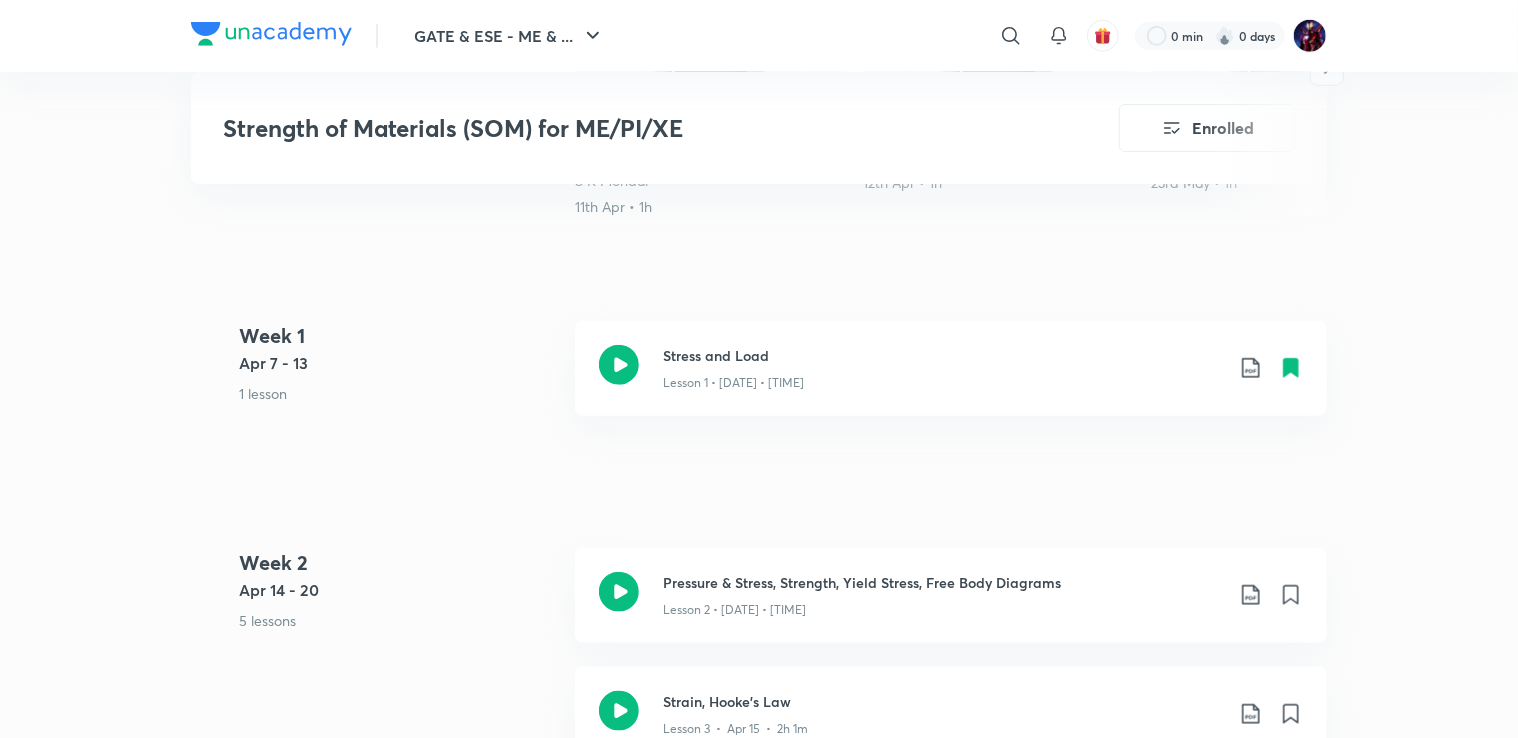 scroll, scrollTop: 828, scrollLeft: 0, axis: vertical 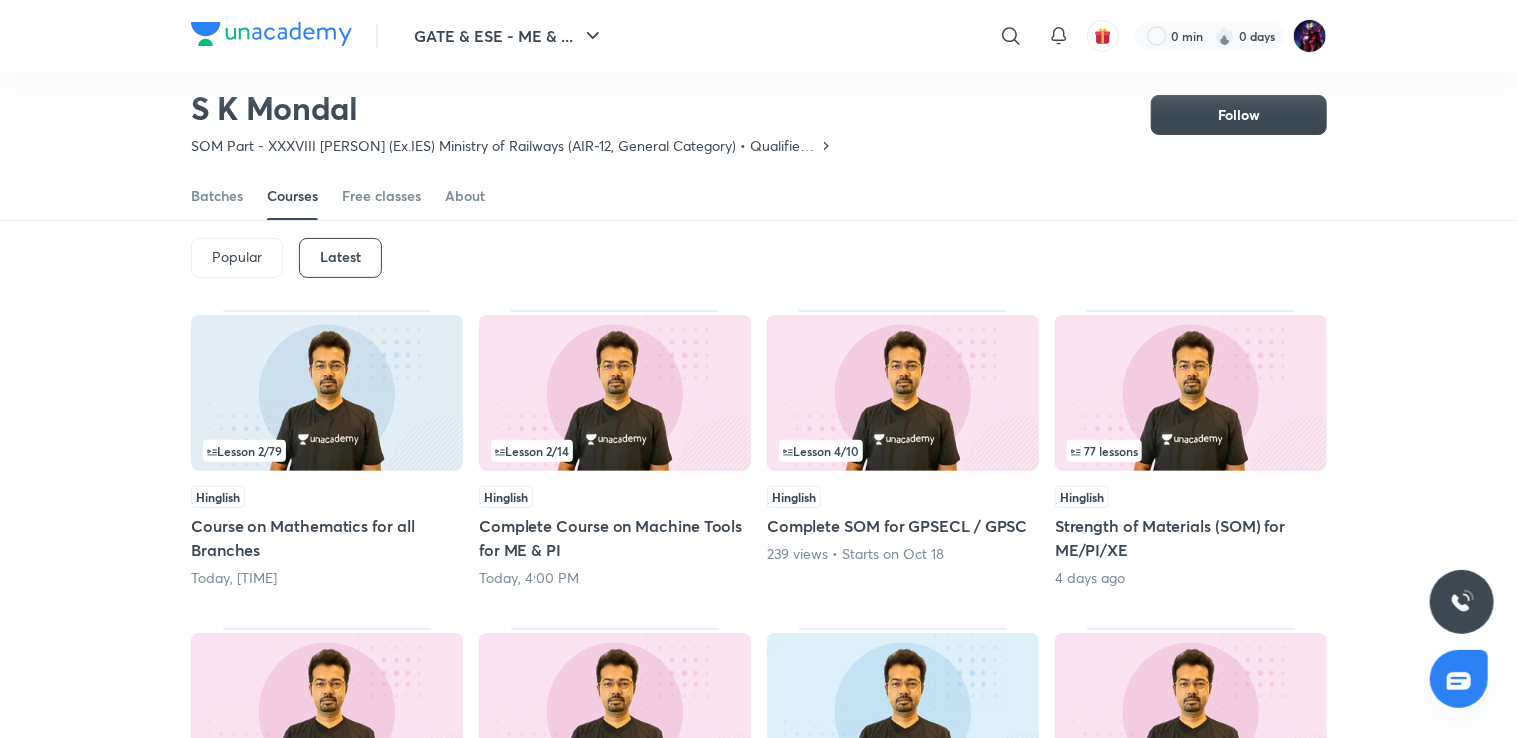 click at bounding box center (1191, 393) 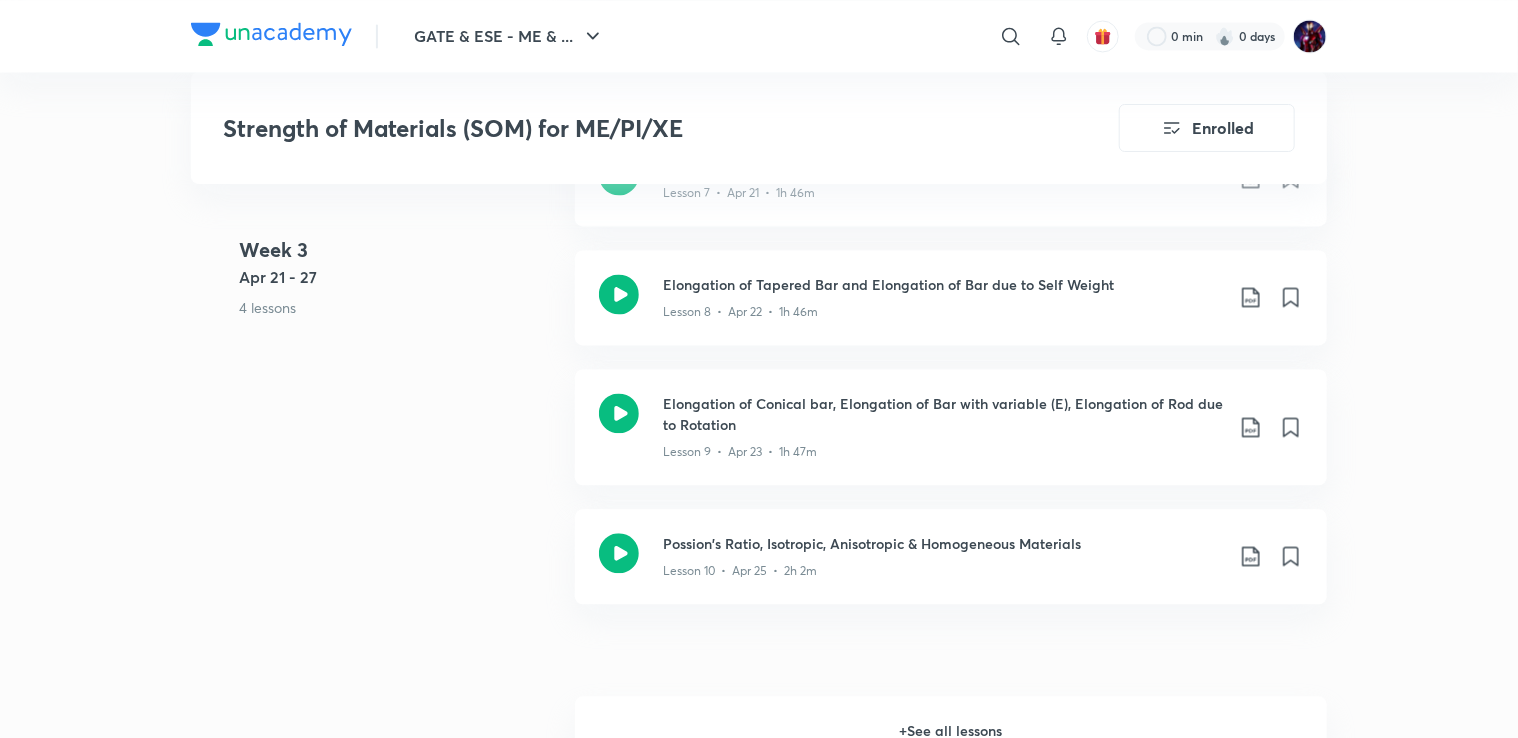 scroll, scrollTop: 1955, scrollLeft: 0, axis: vertical 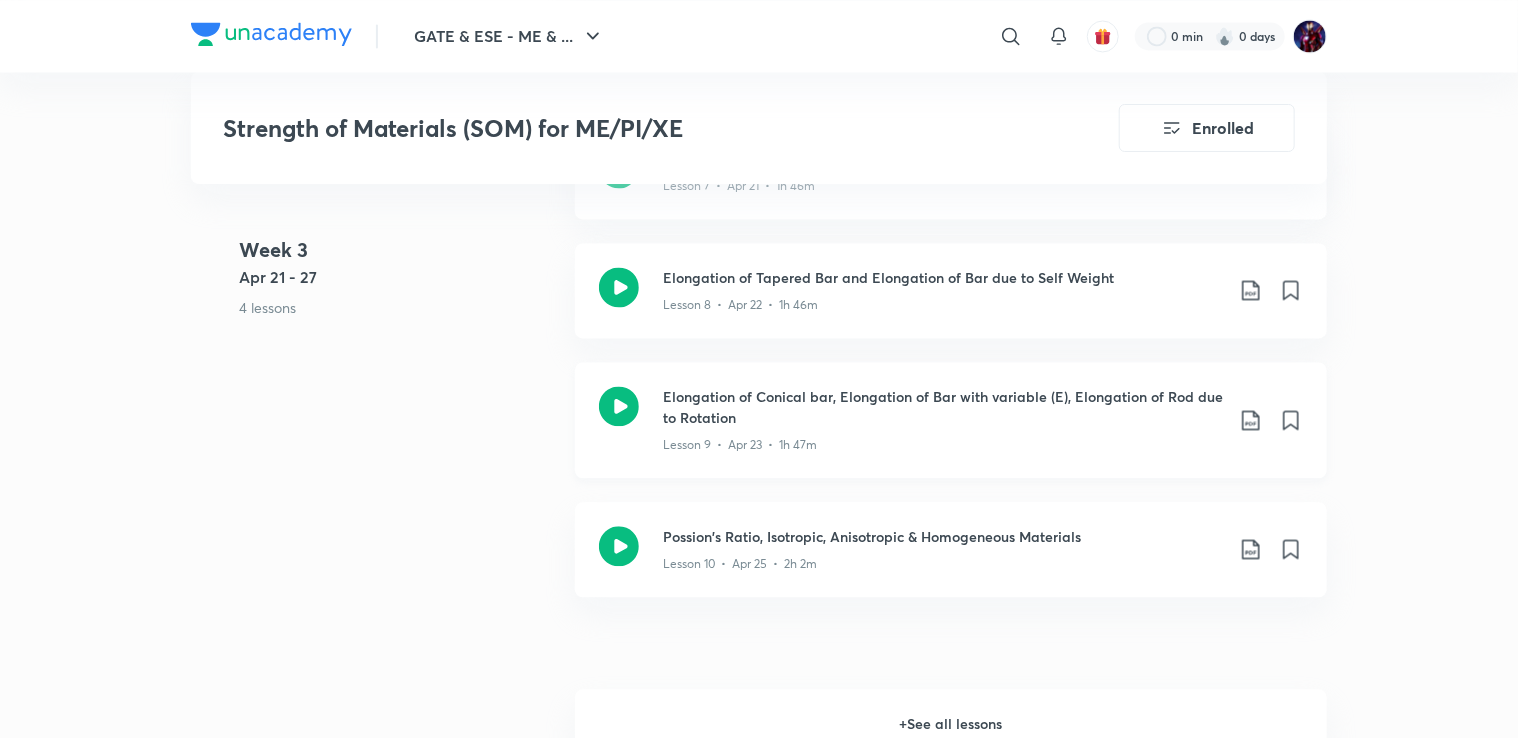 click 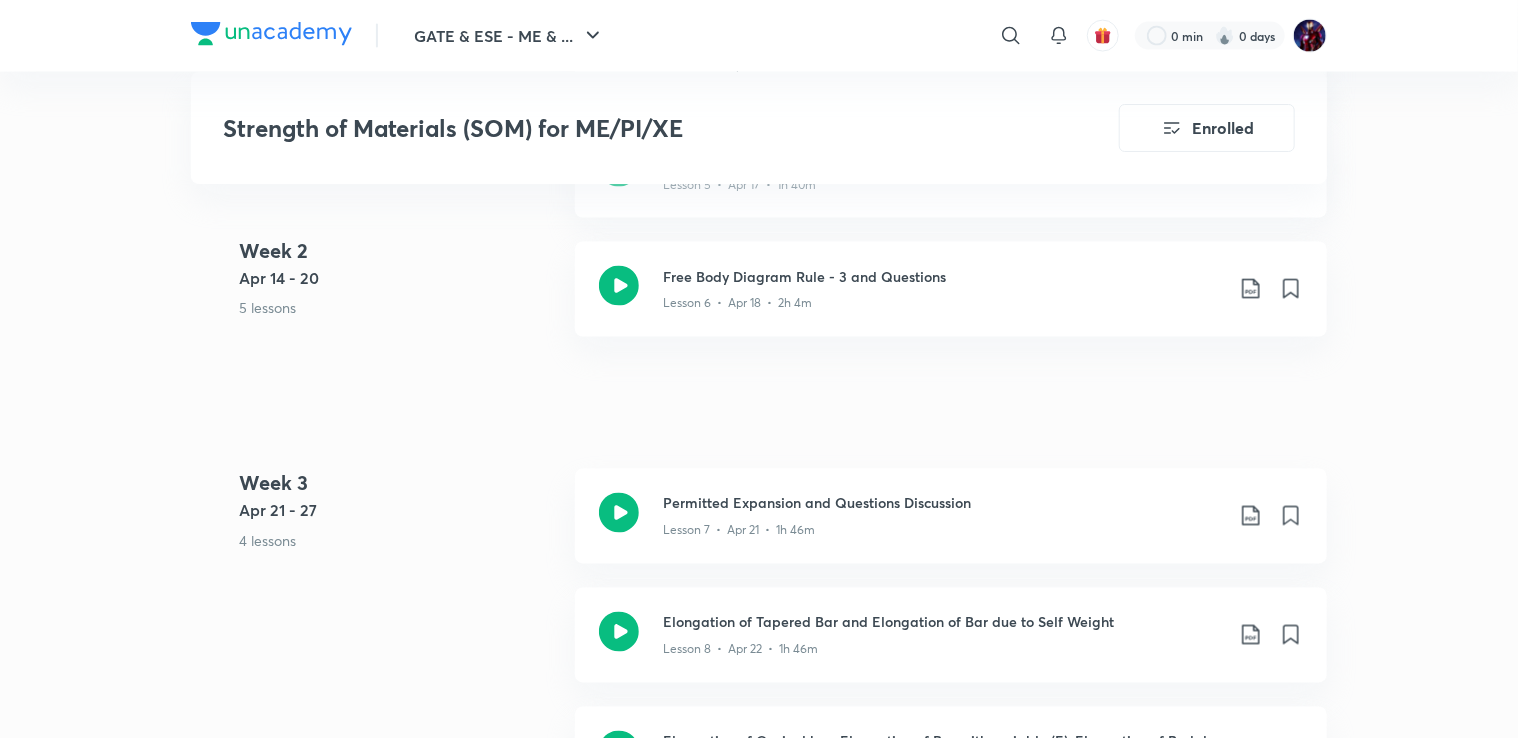 scroll, scrollTop: 1576, scrollLeft: 0, axis: vertical 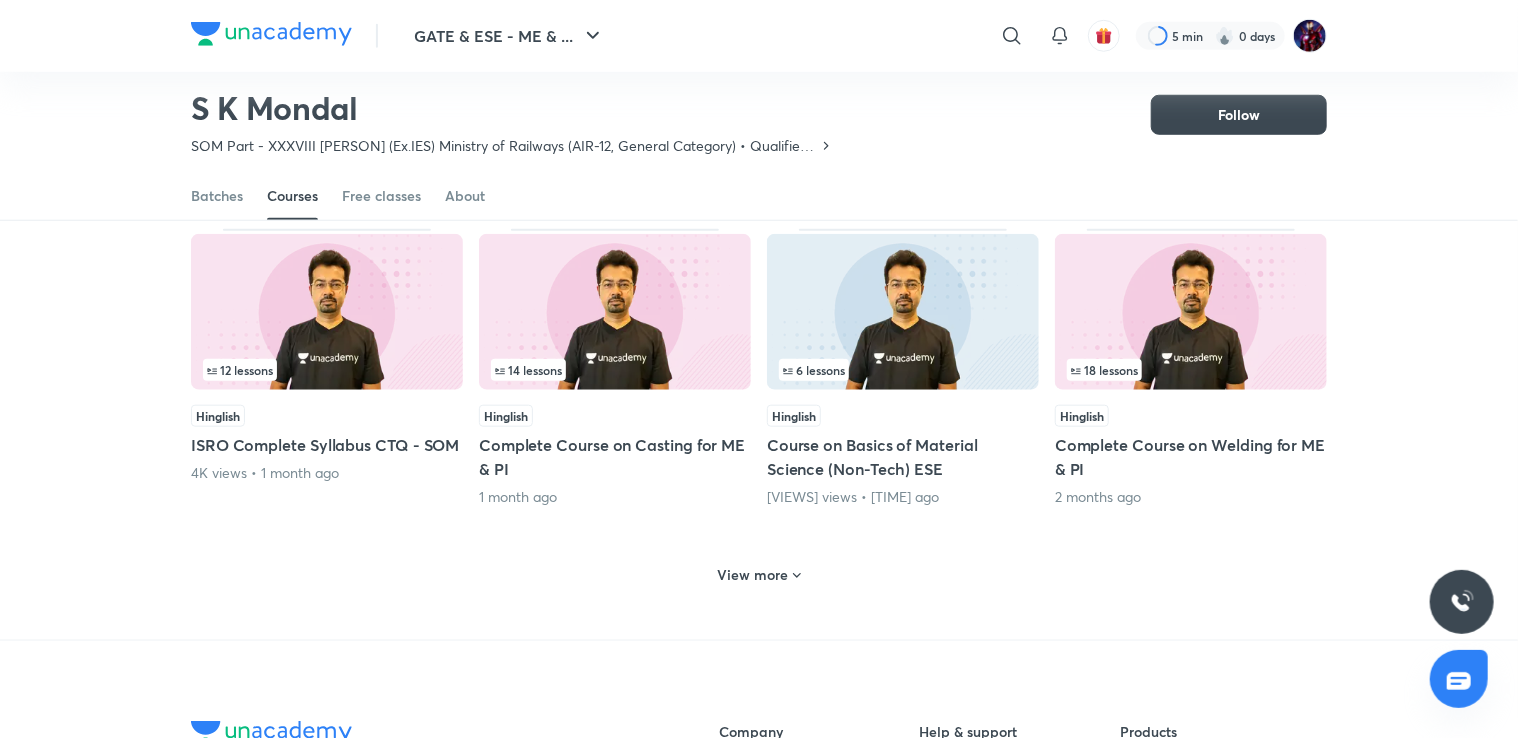 click on "View more" at bounding box center [753, 575] 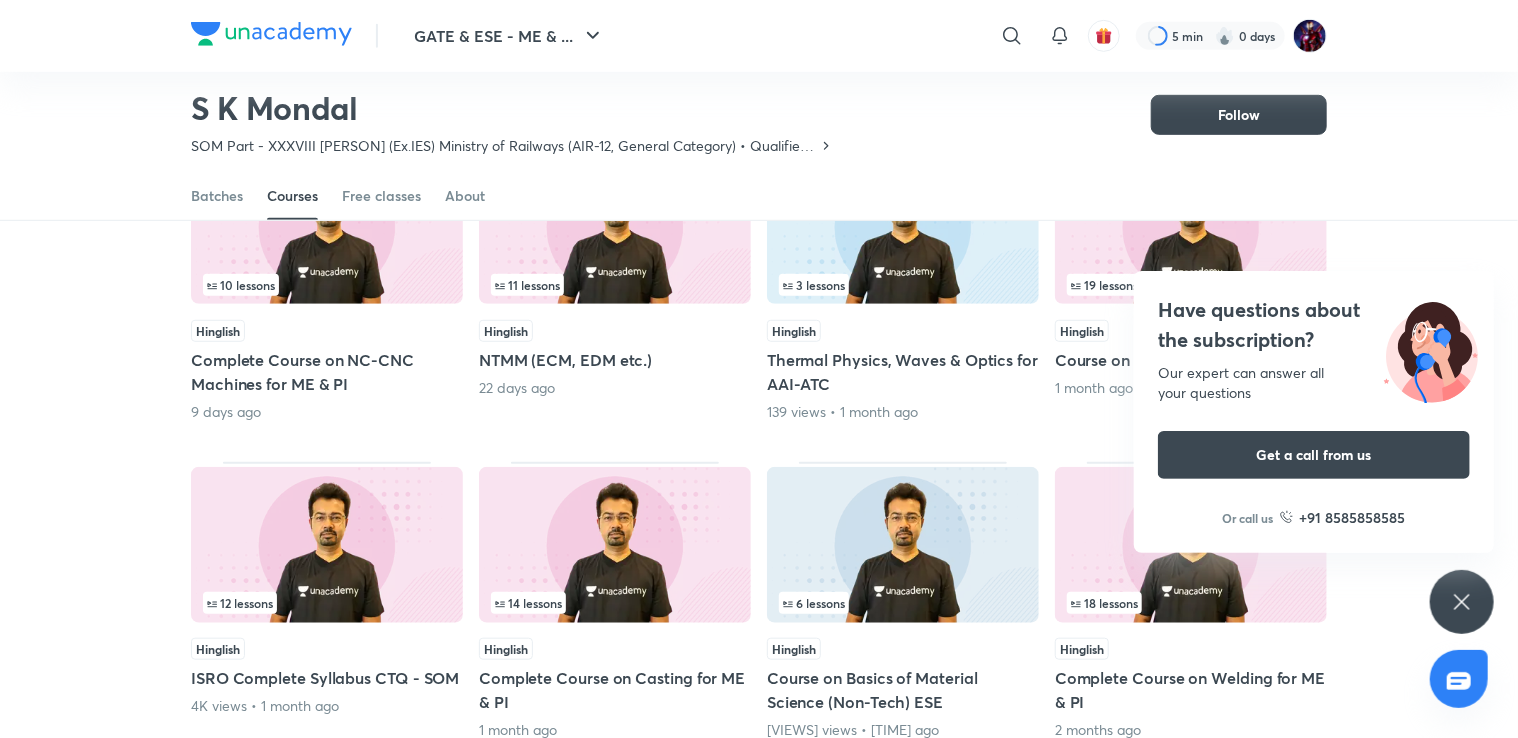 scroll, scrollTop: 576, scrollLeft: 0, axis: vertical 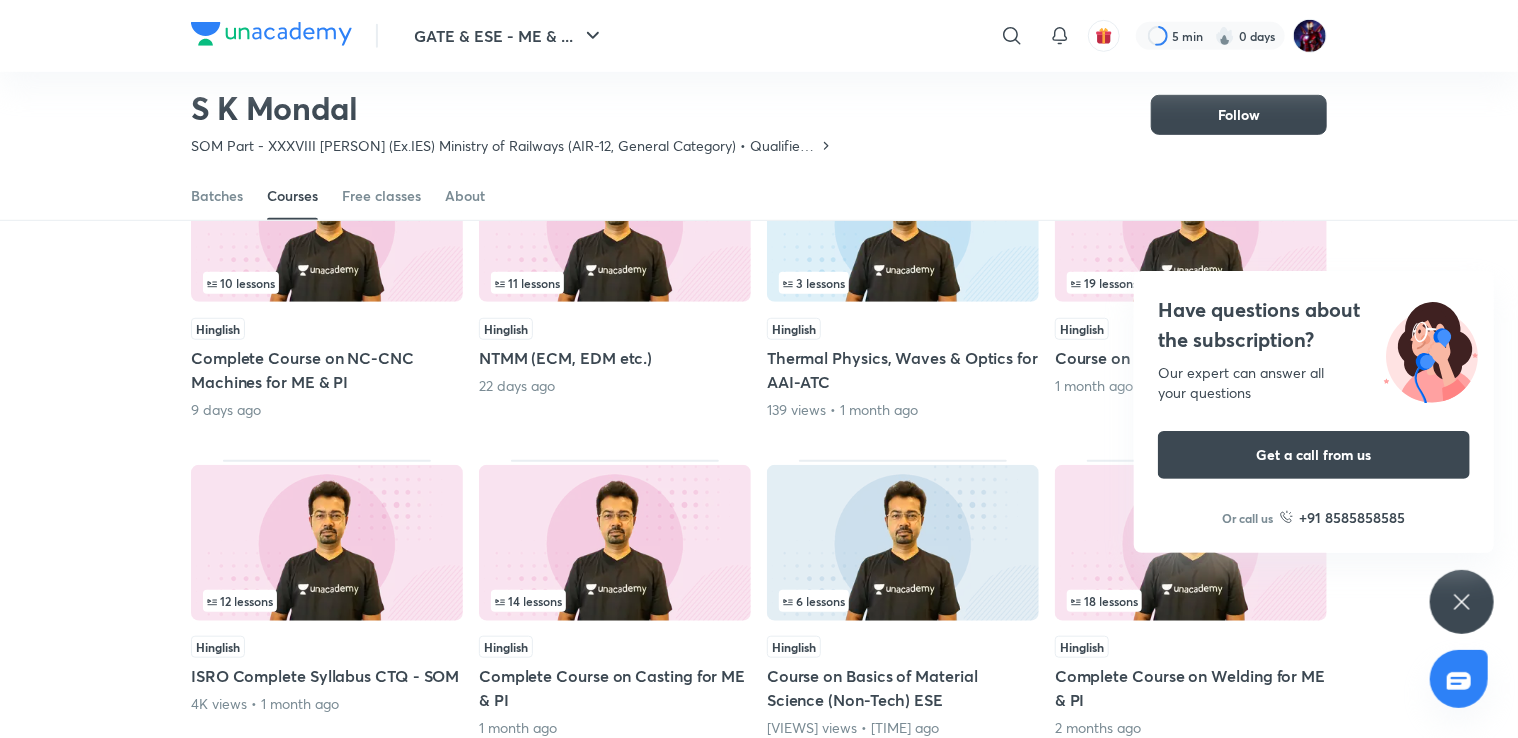 click 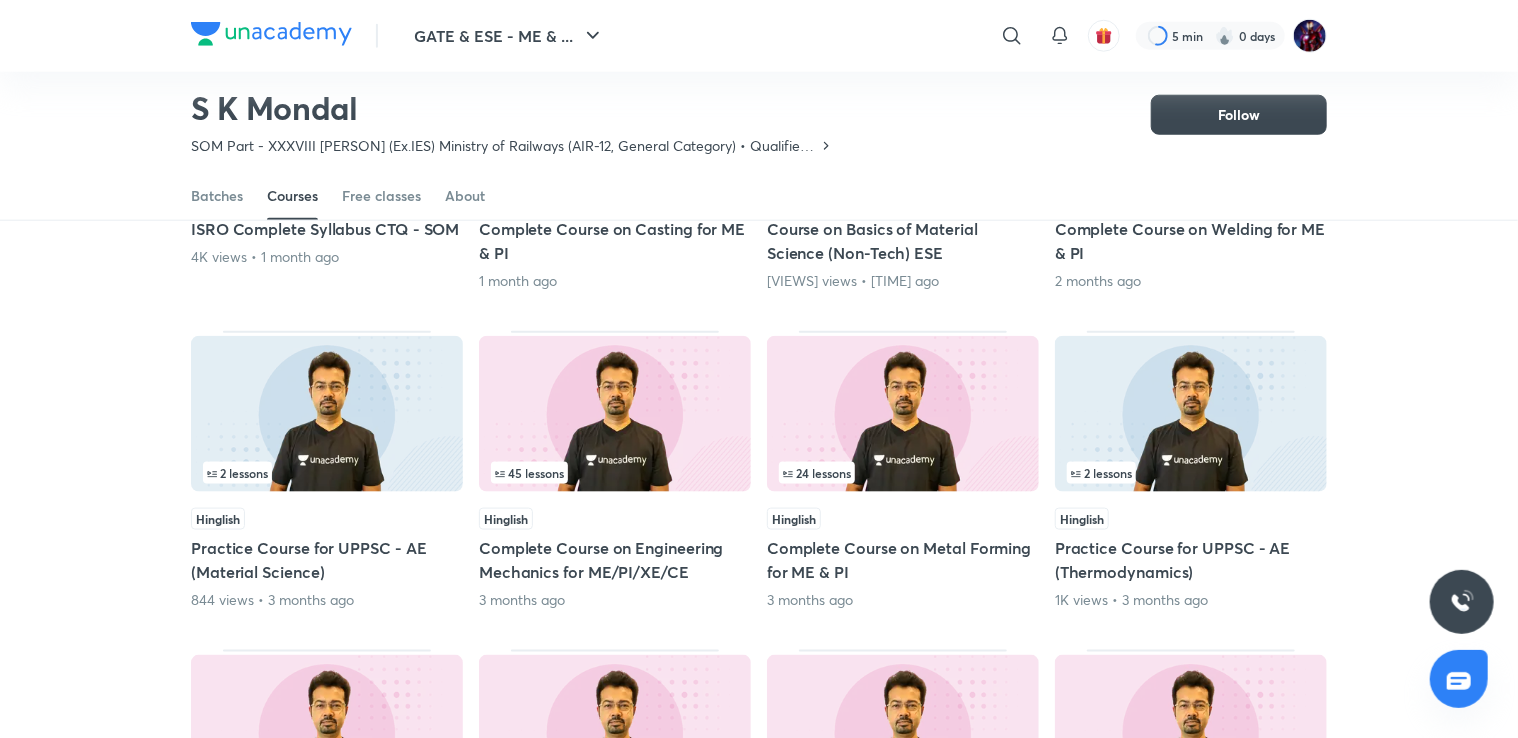 scroll, scrollTop: 1022, scrollLeft: 0, axis: vertical 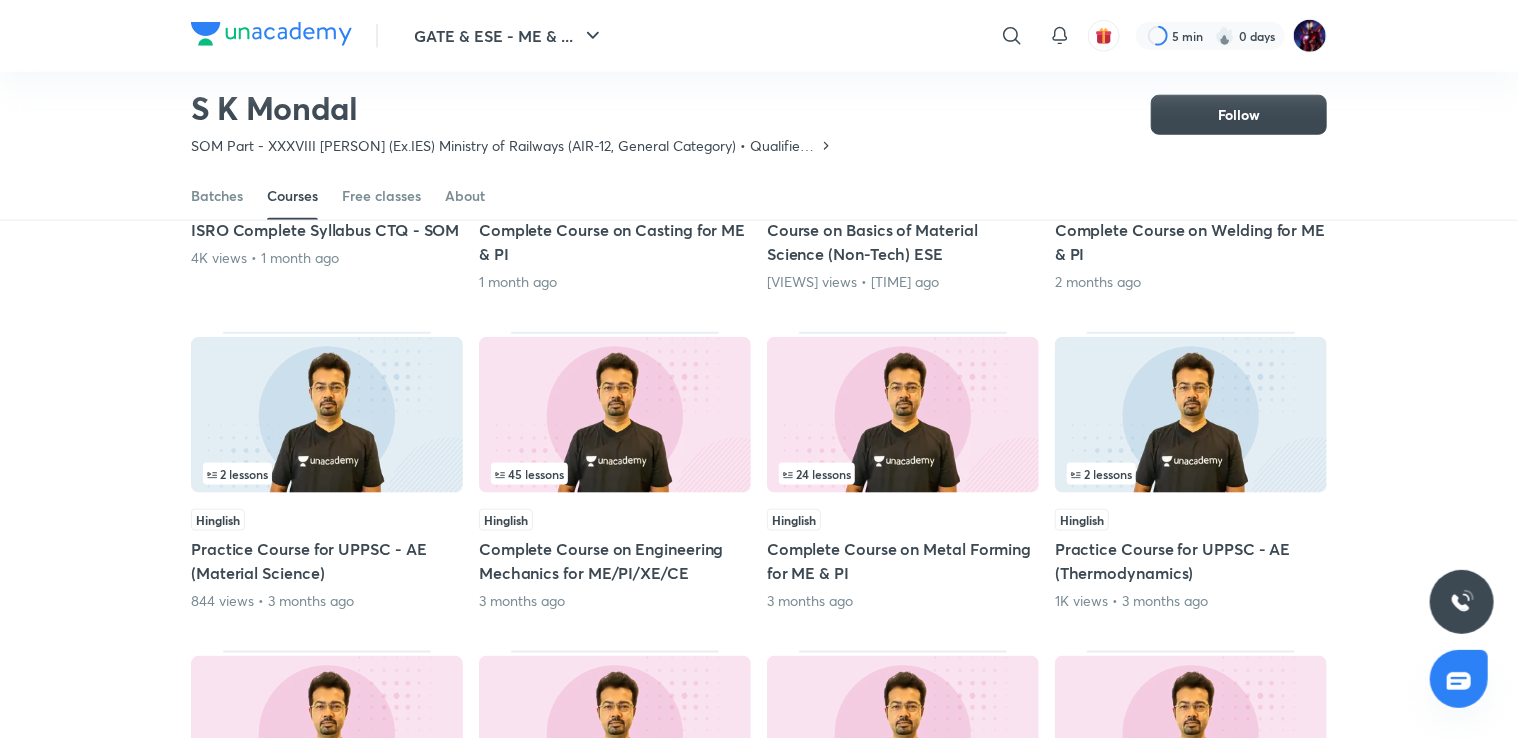 click at bounding box center (615, 415) 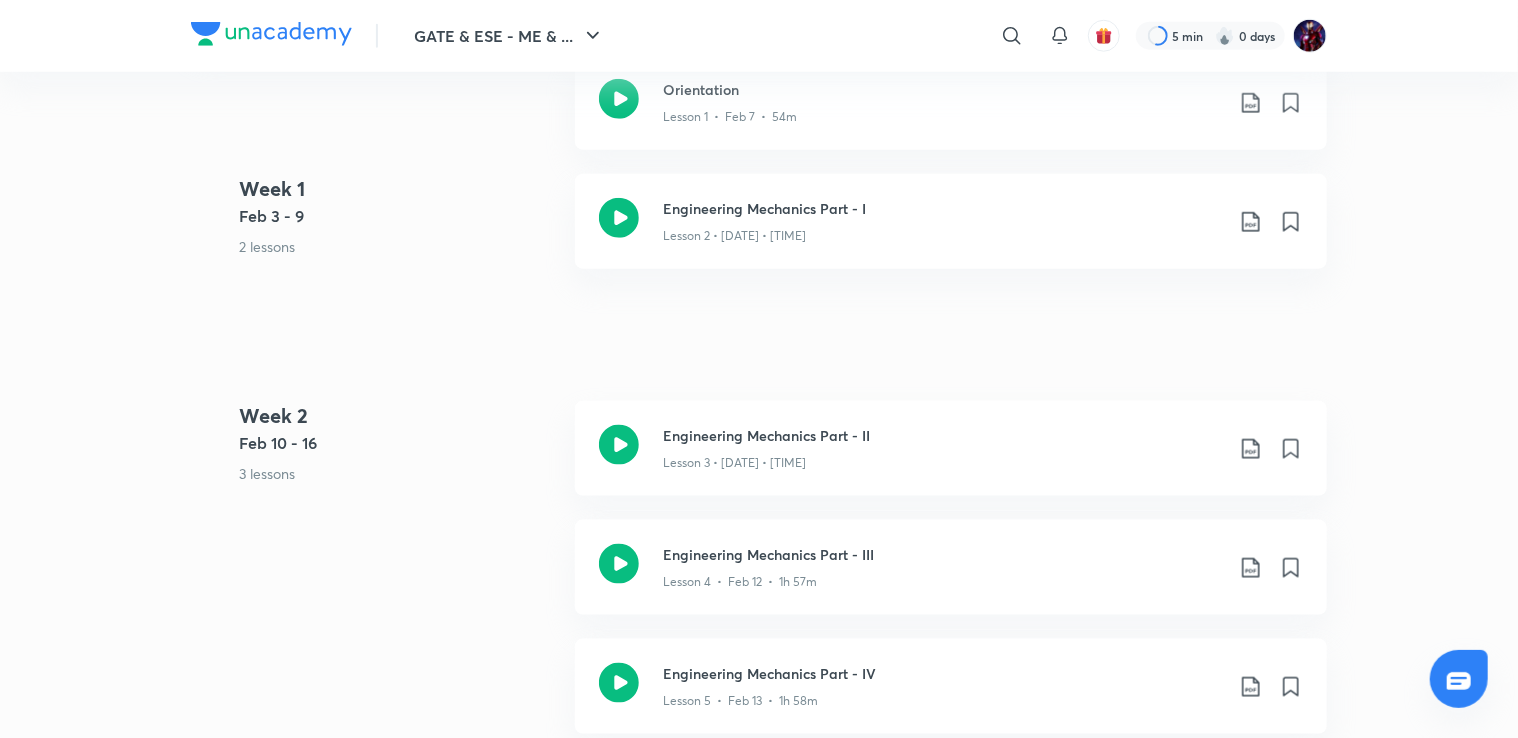 scroll, scrollTop: 0, scrollLeft: 0, axis: both 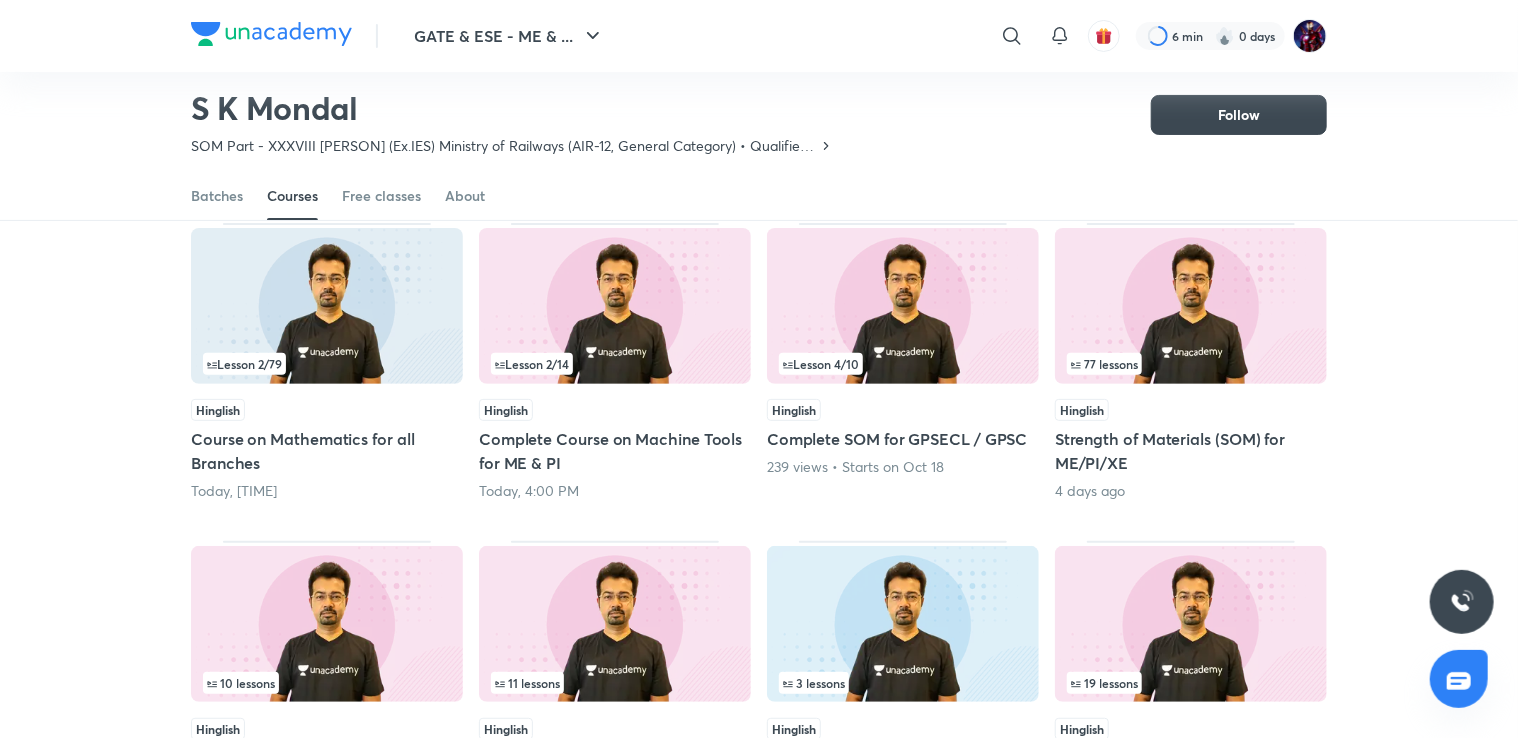 click at bounding box center (327, 306) 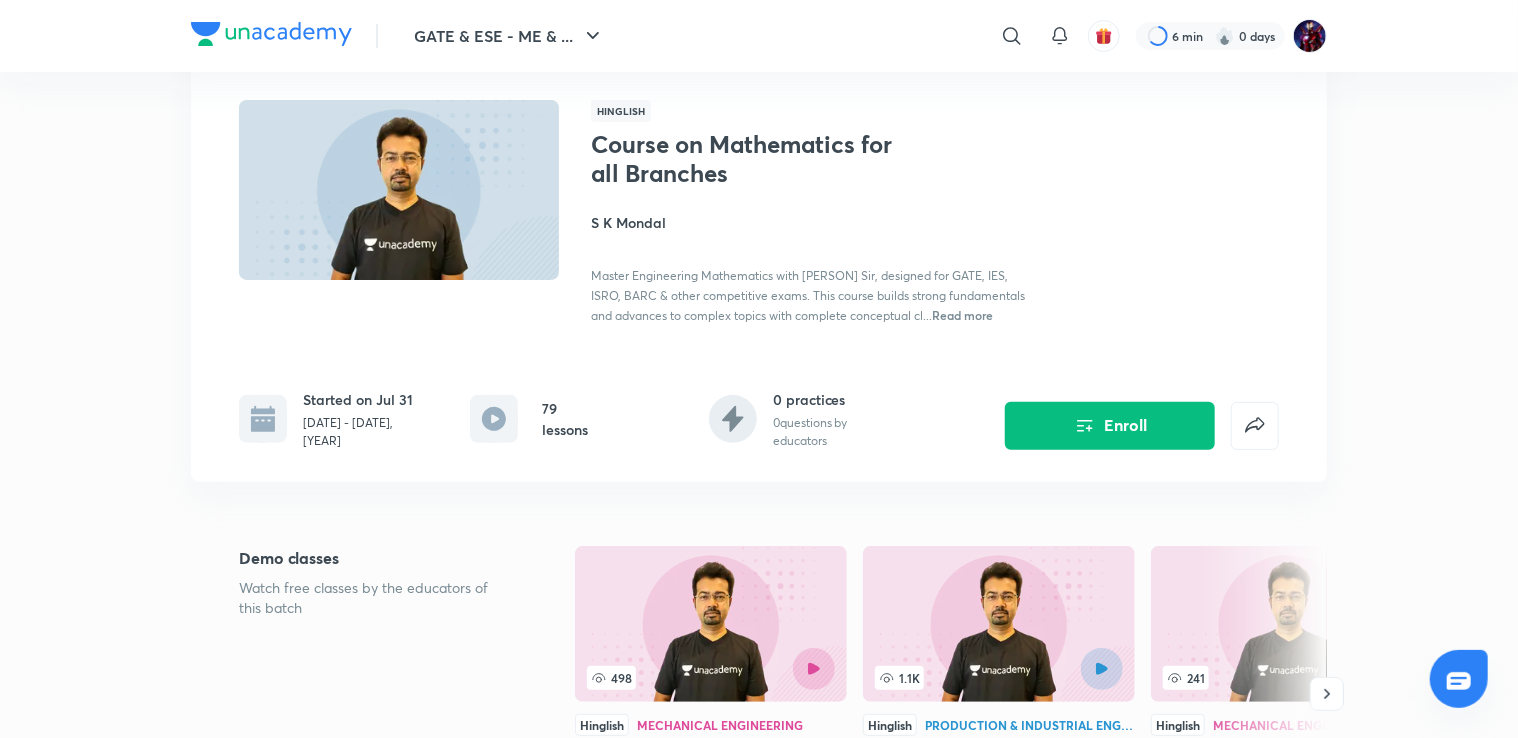 scroll, scrollTop: 0, scrollLeft: 0, axis: both 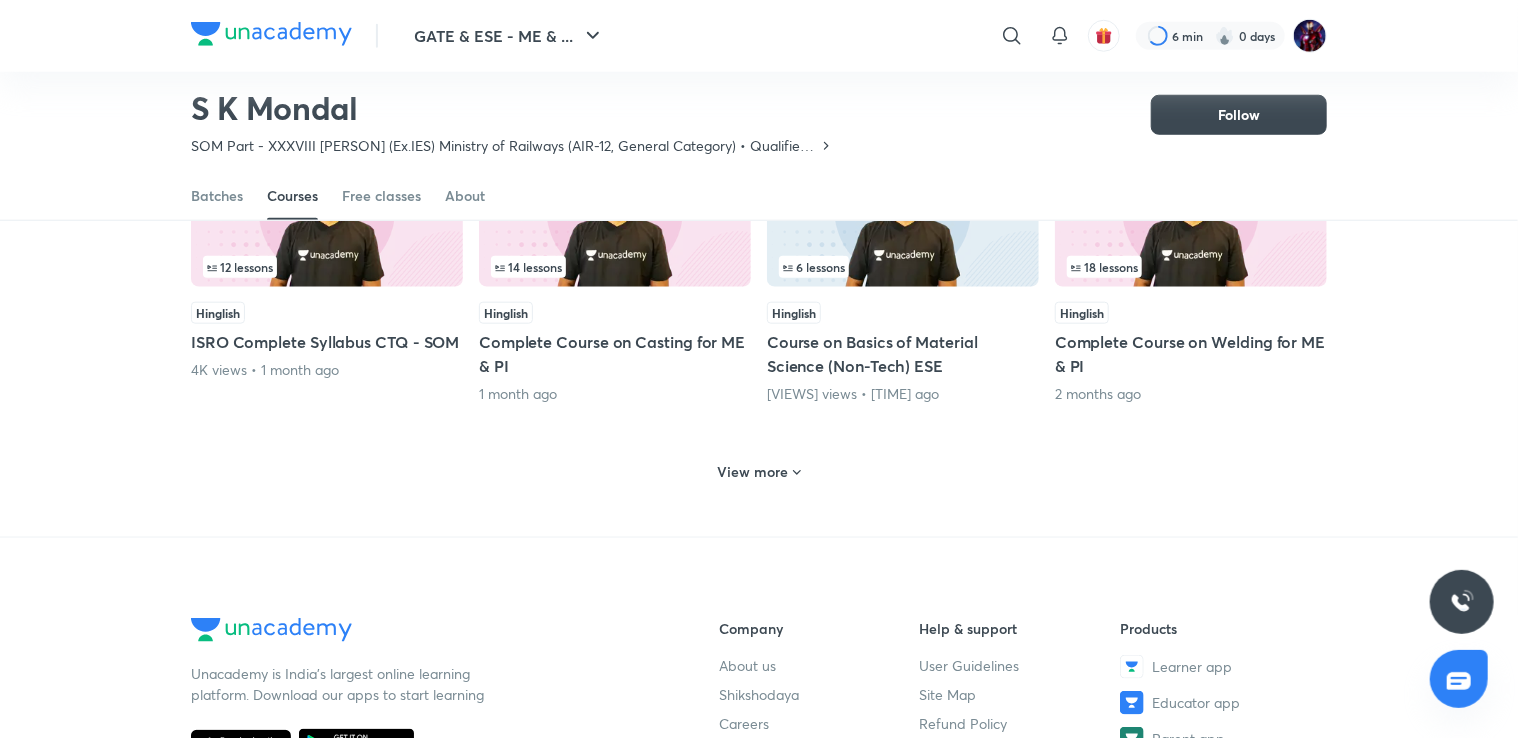 click on "View more" at bounding box center (753, 472) 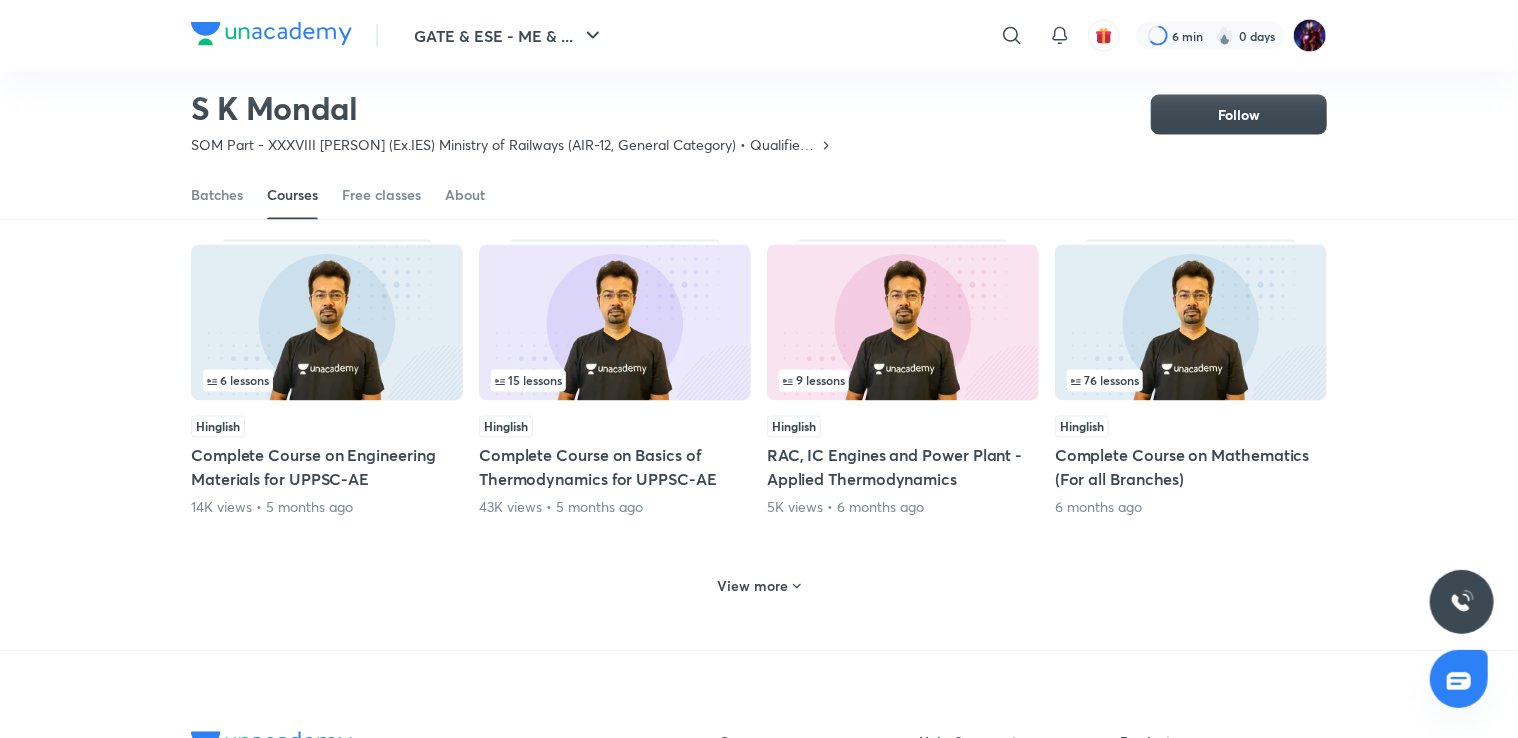 scroll, scrollTop: 1784, scrollLeft: 0, axis: vertical 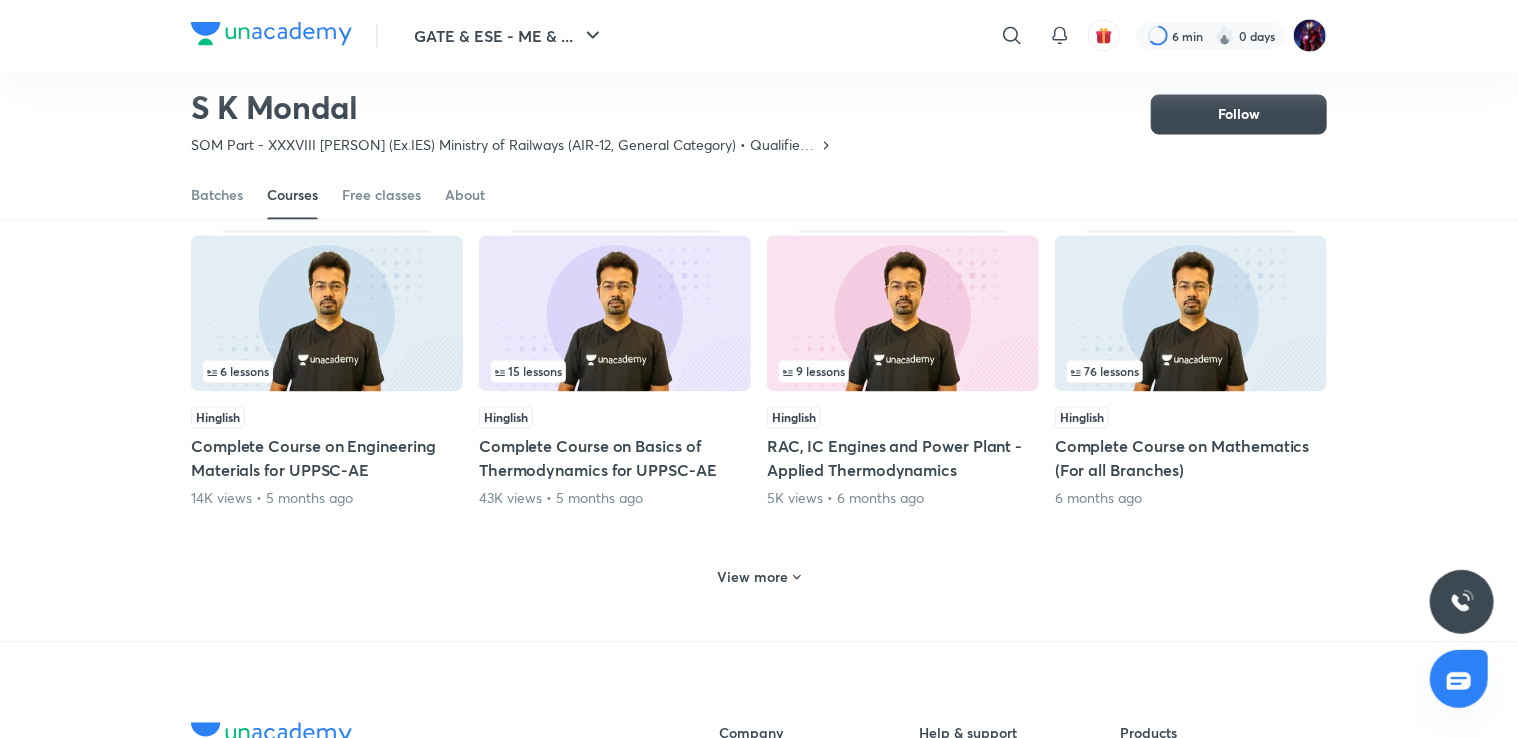 click on "View more" at bounding box center [753, 578] 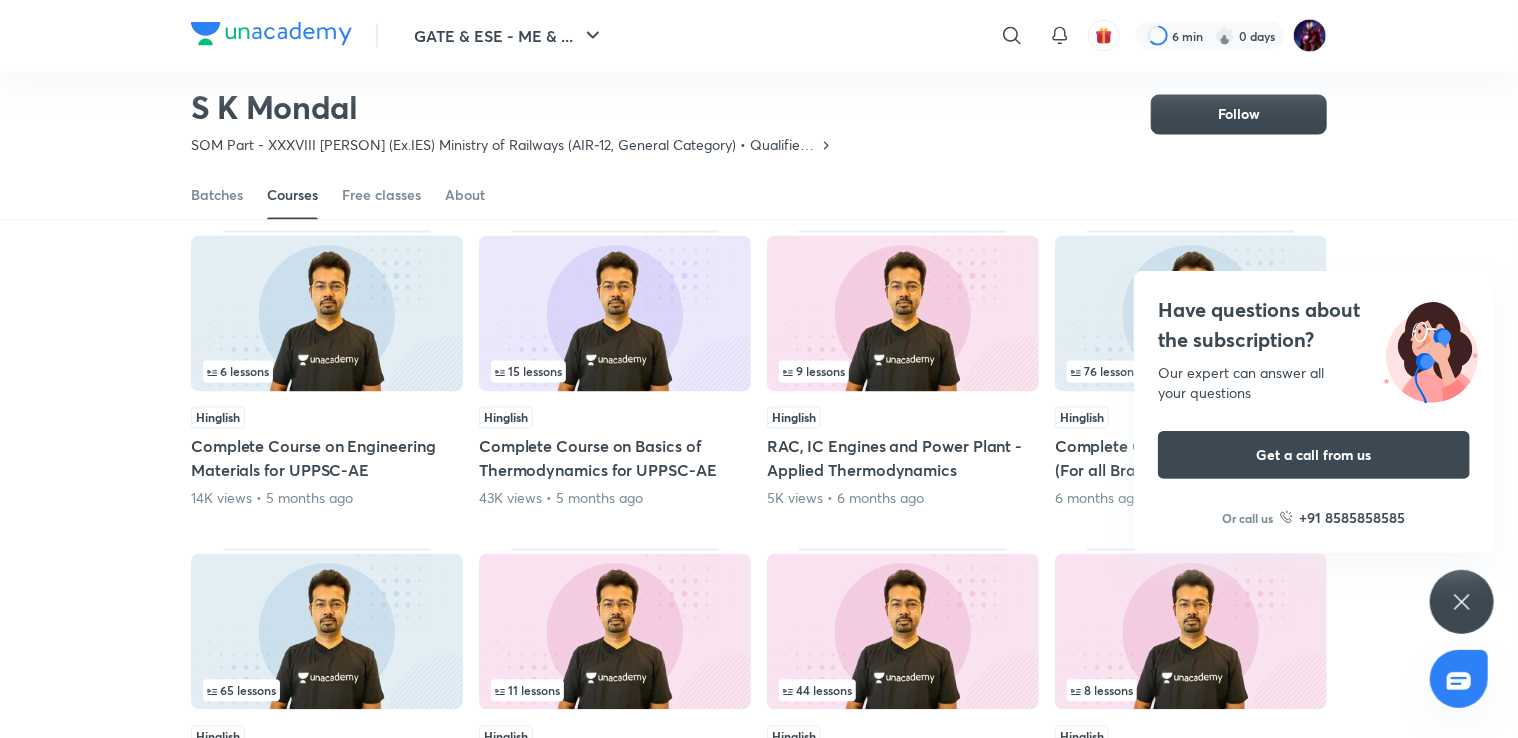 click 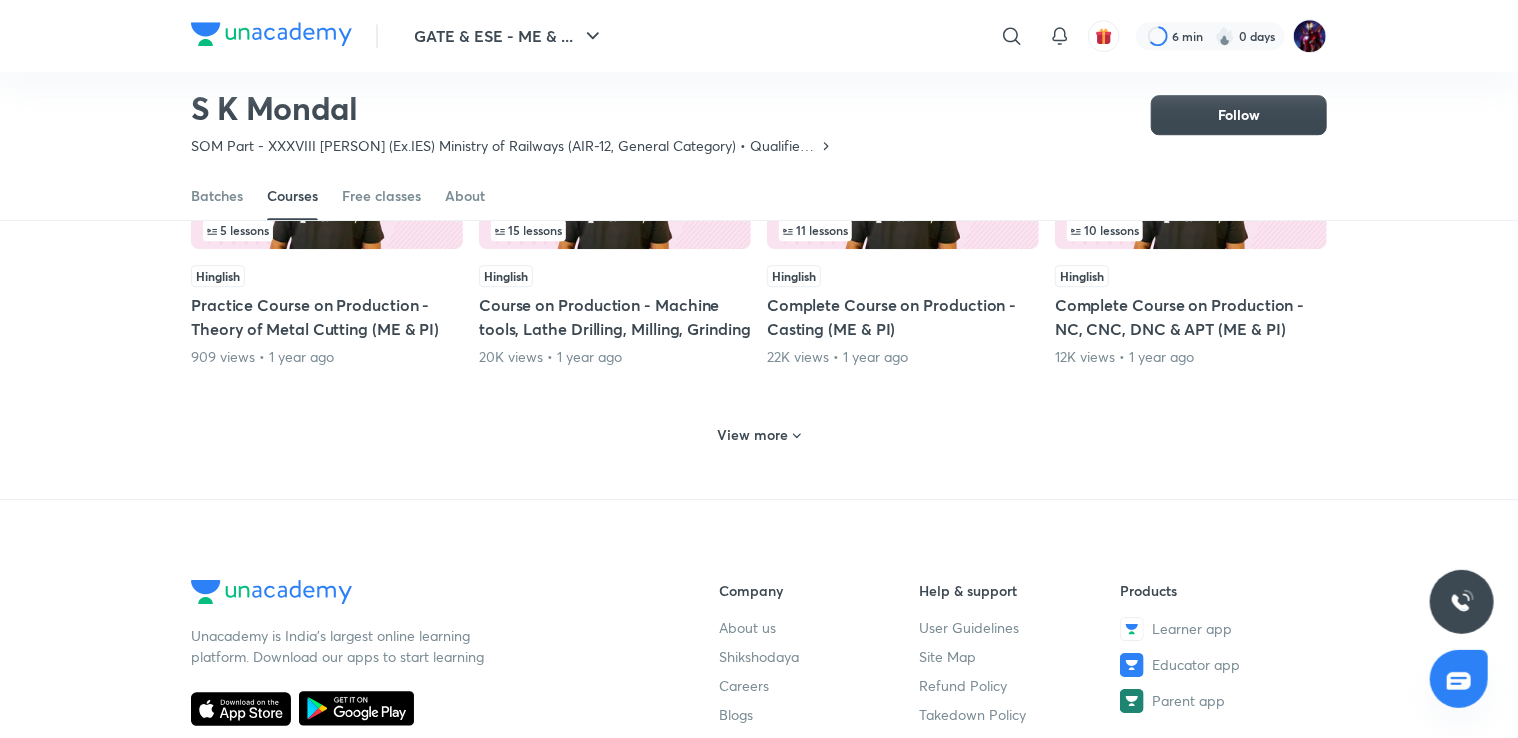 scroll, scrollTop: 2864, scrollLeft: 0, axis: vertical 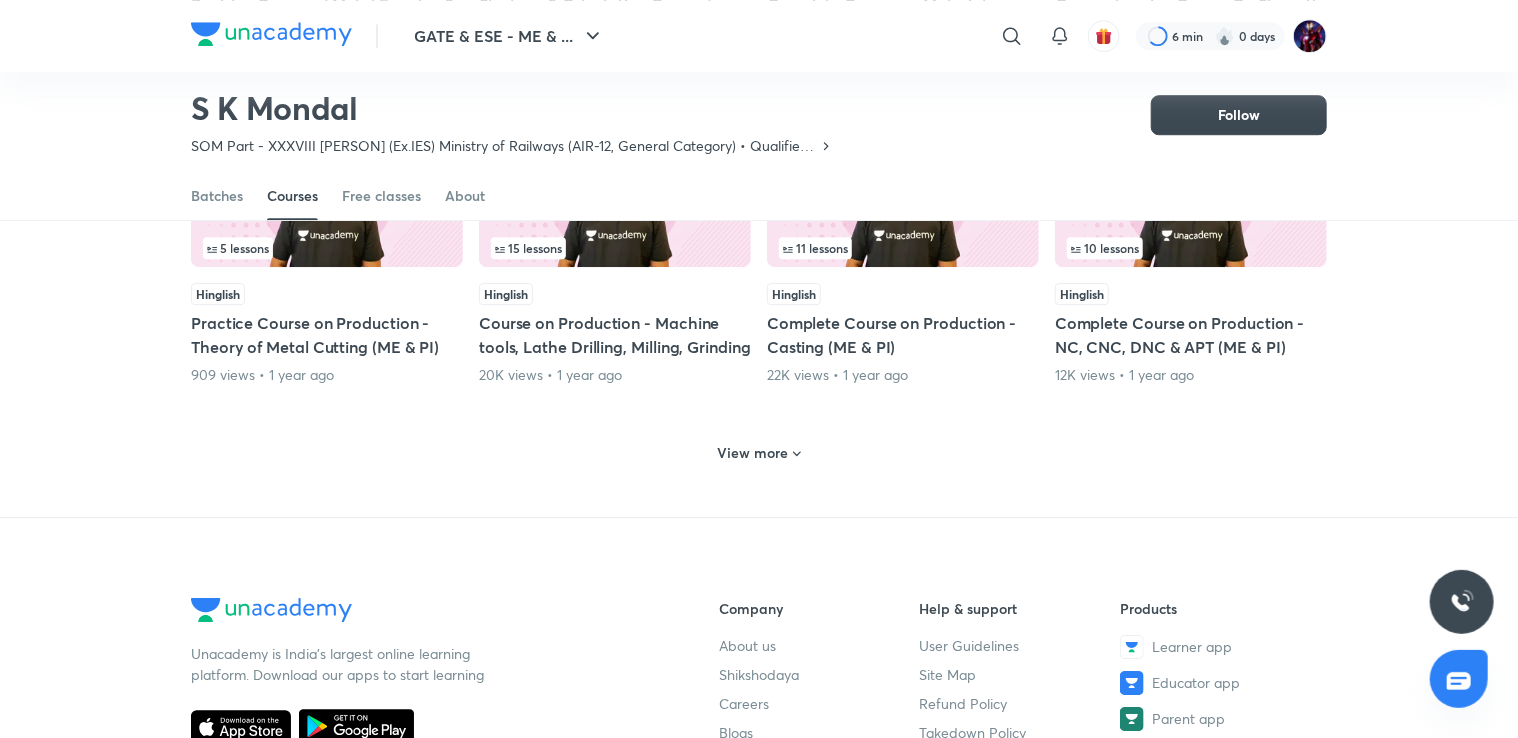 click on "View more" at bounding box center [753, 453] 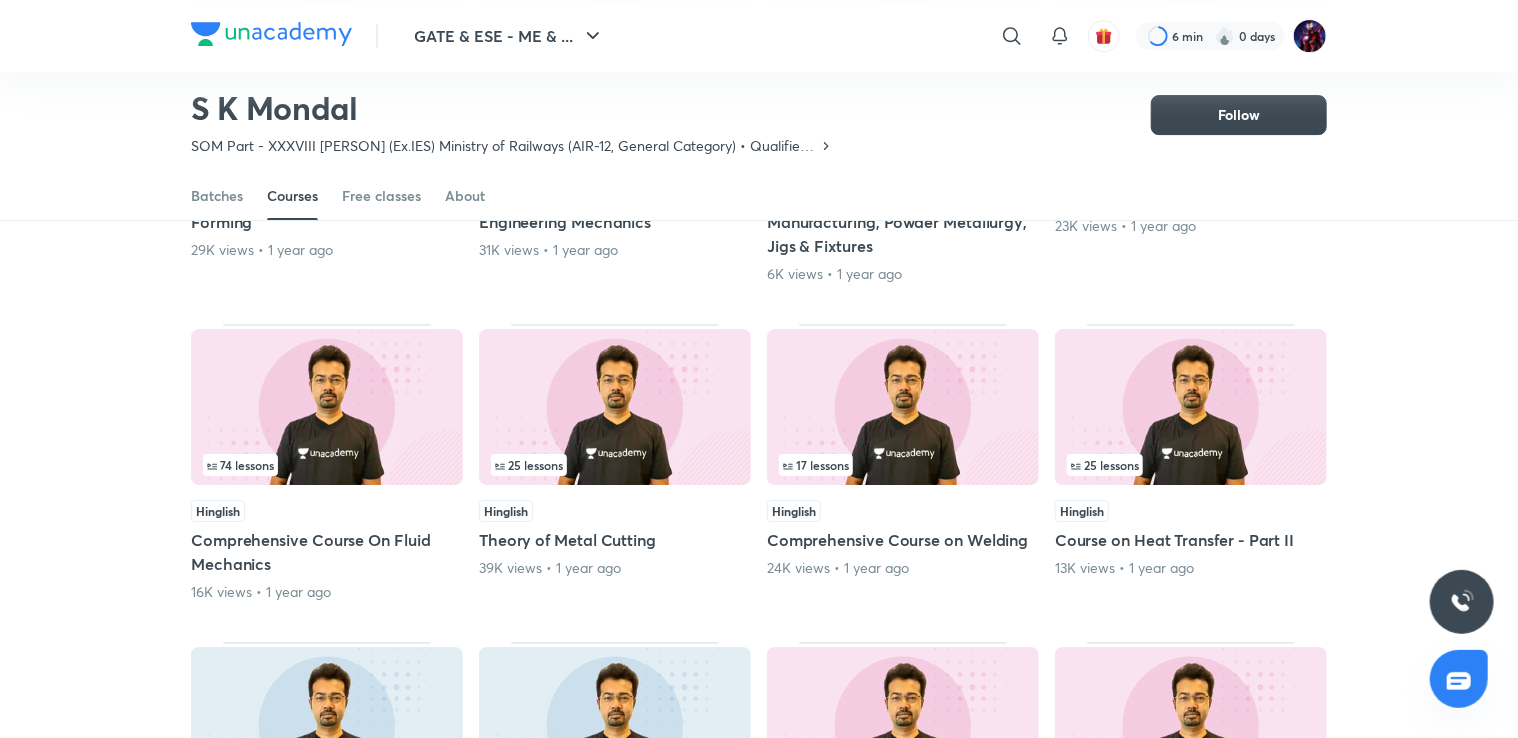 scroll, scrollTop: 3308, scrollLeft: 0, axis: vertical 